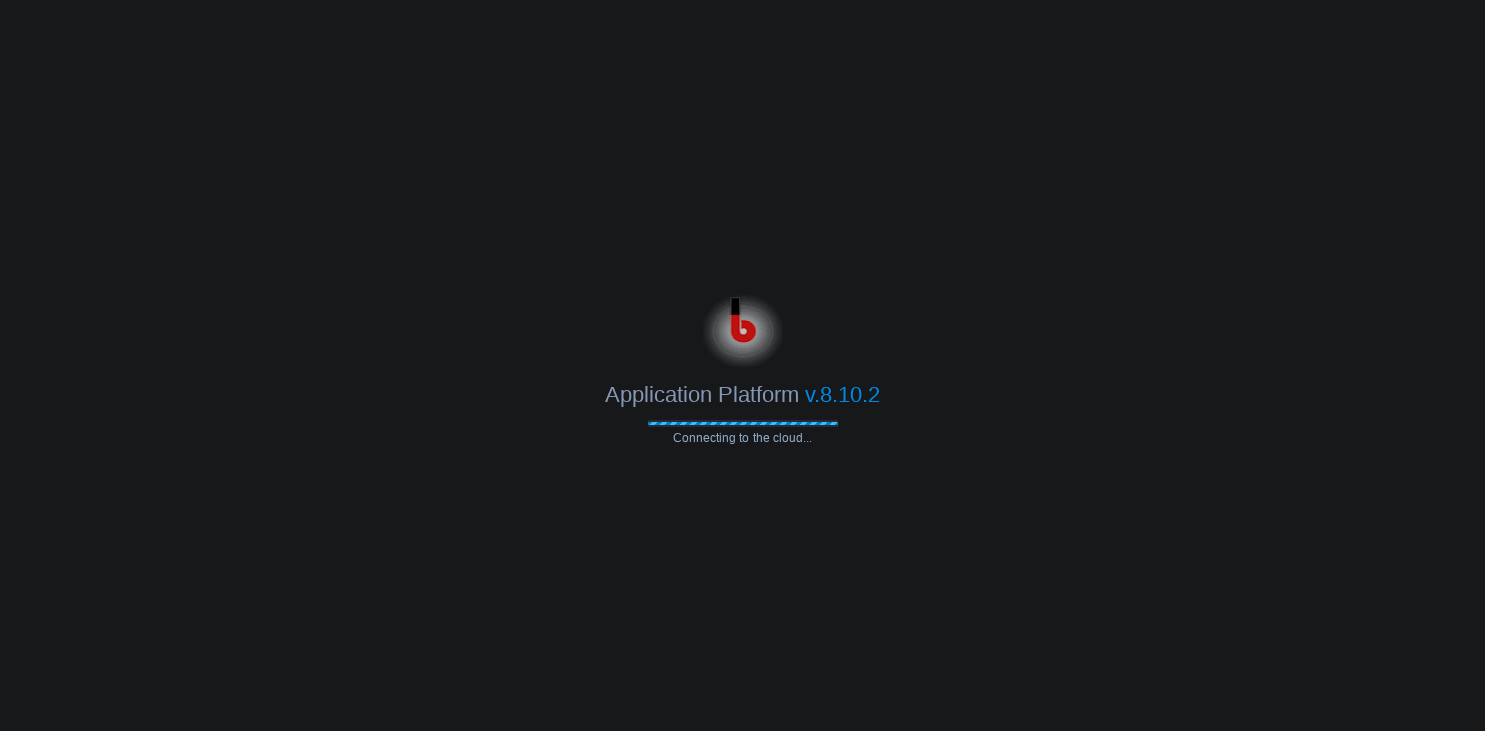 scroll, scrollTop: 0, scrollLeft: 0, axis: both 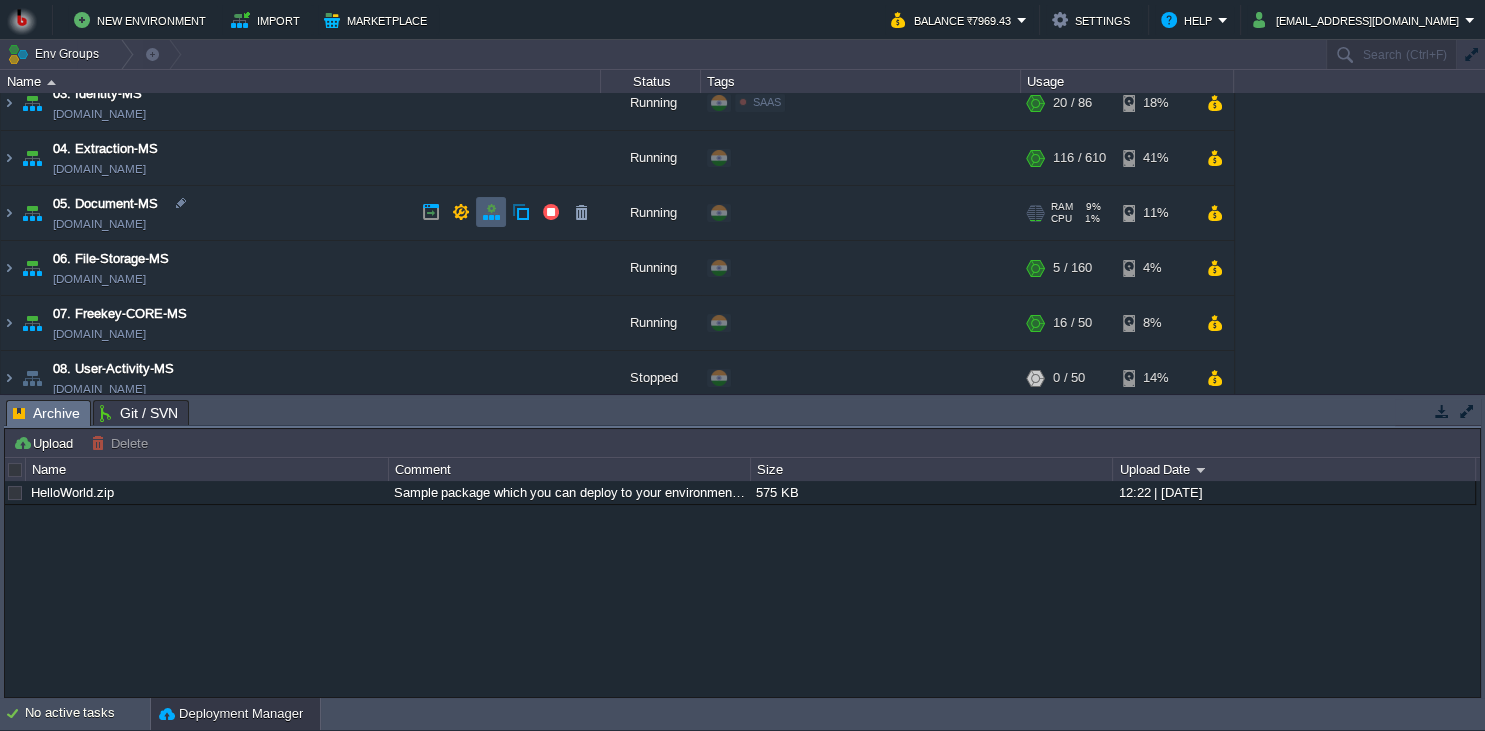 click at bounding box center [491, 212] 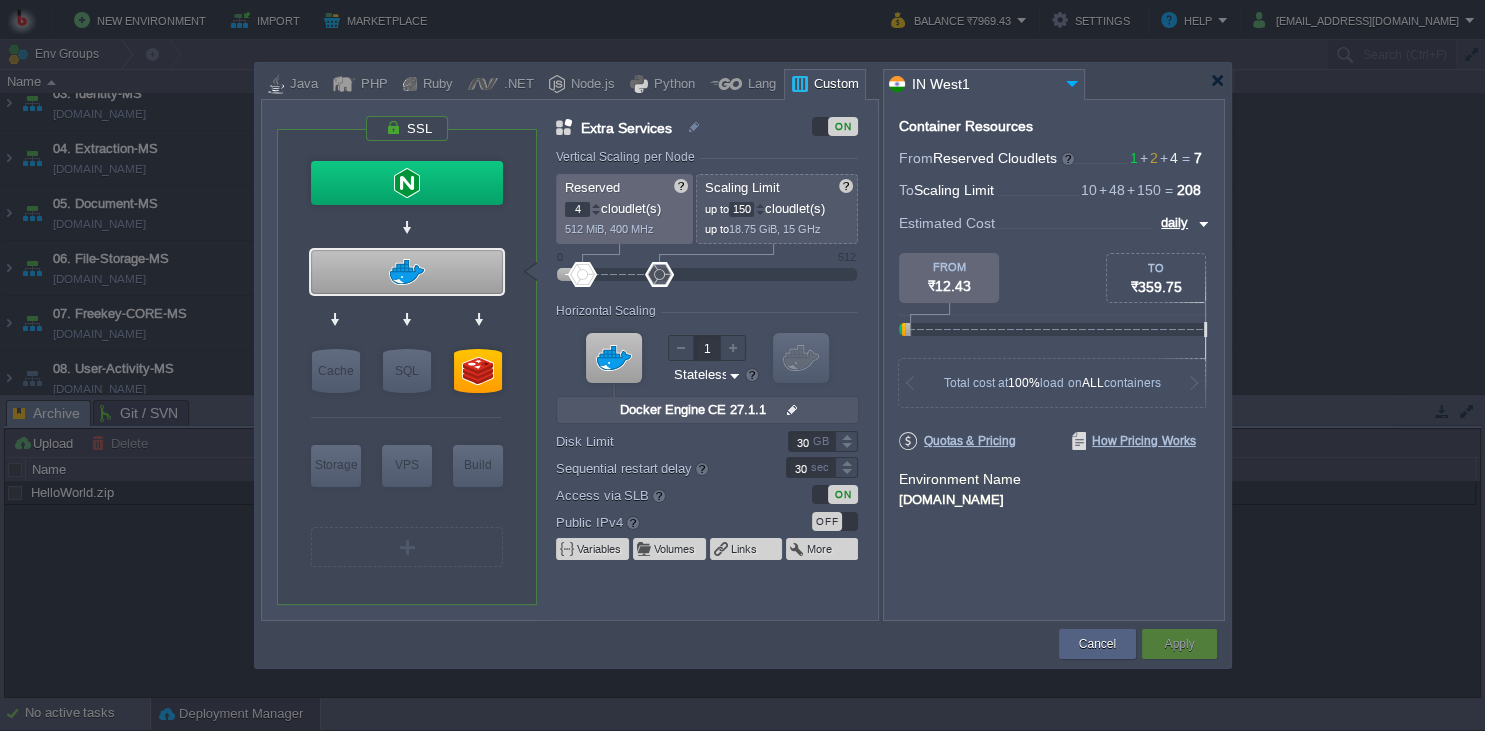 click on "150" at bounding box center (741, 209) 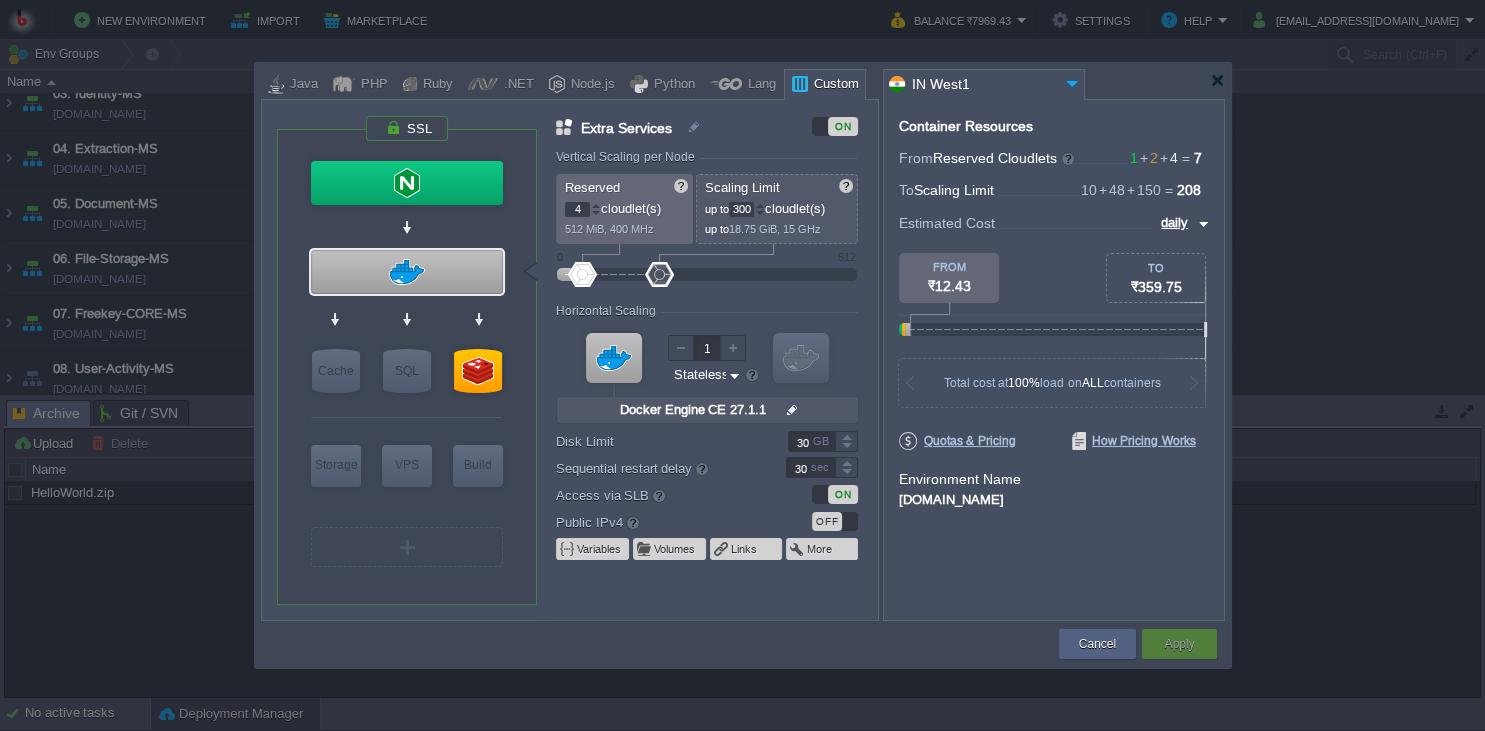type on "300" 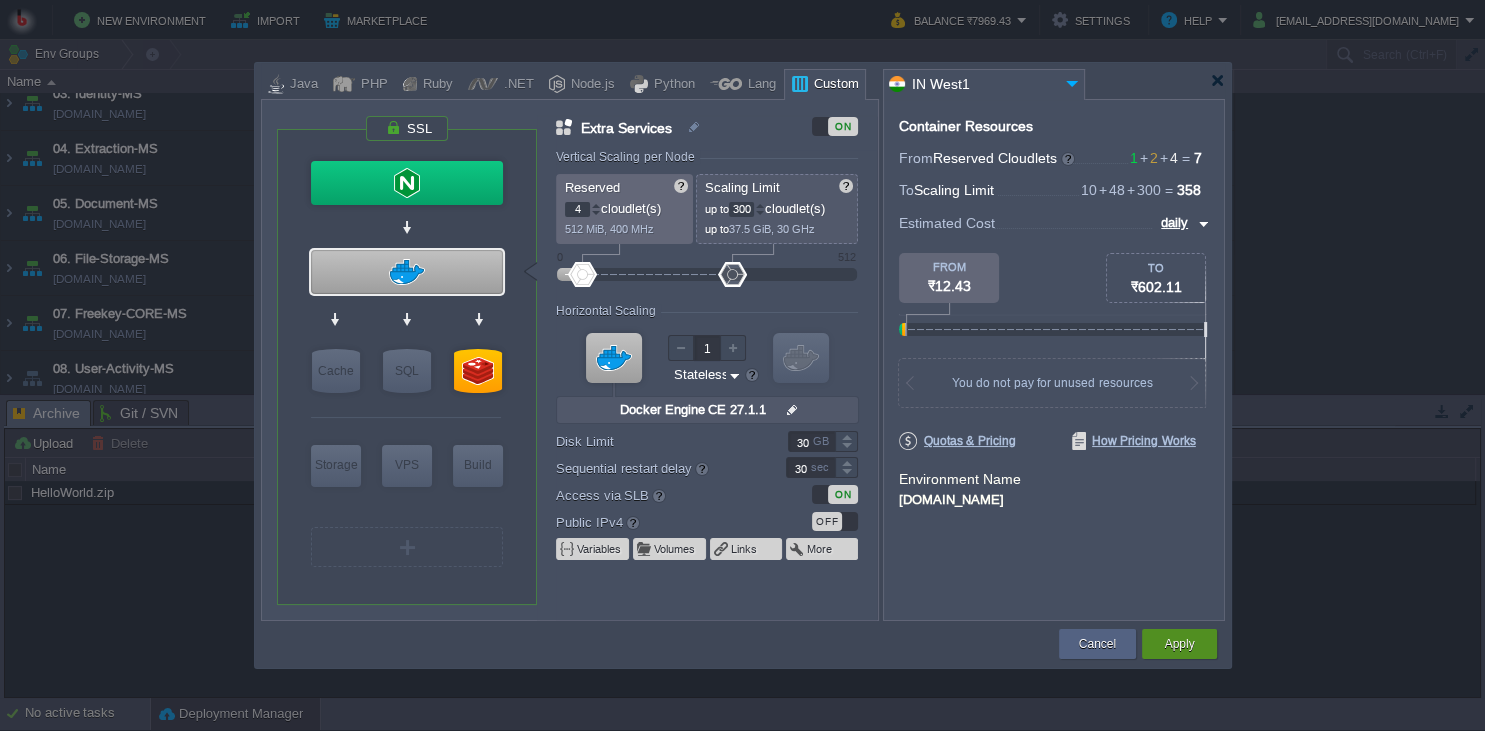 click on "Apply" at bounding box center (1179, 644) 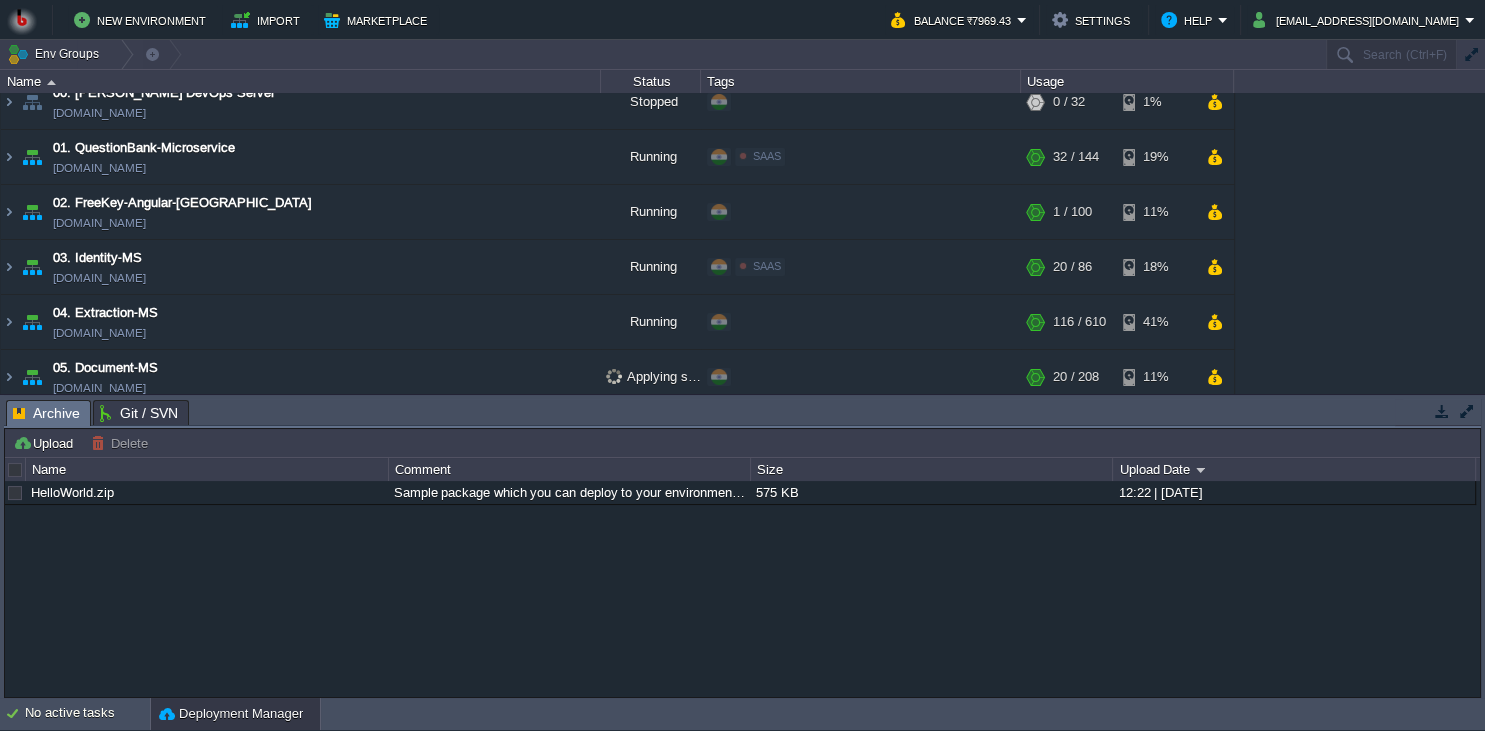 scroll, scrollTop: 0, scrollLeft: 0, axis: both 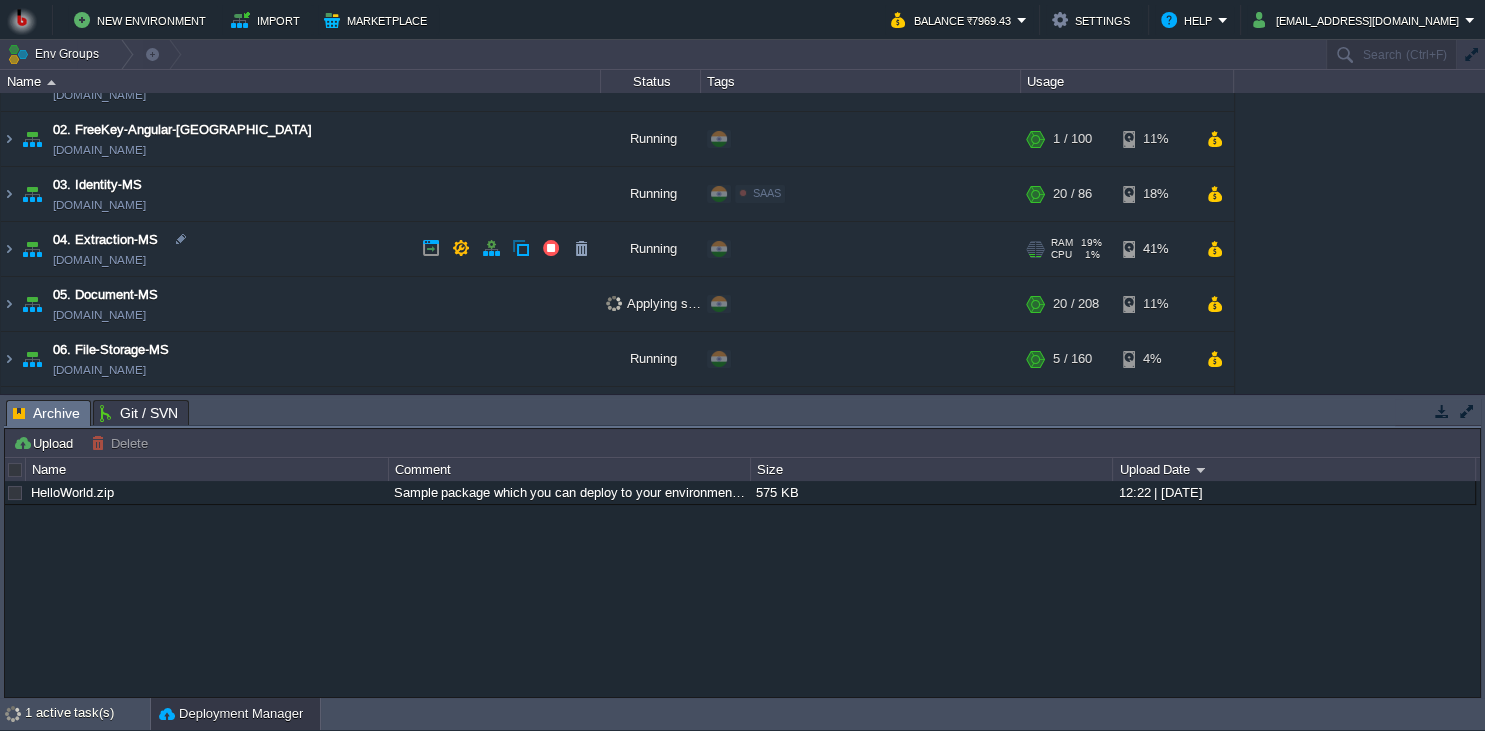 click on "04. Extraction-MS [DOMAIN_NAME]" at bounding box center (301, 249) 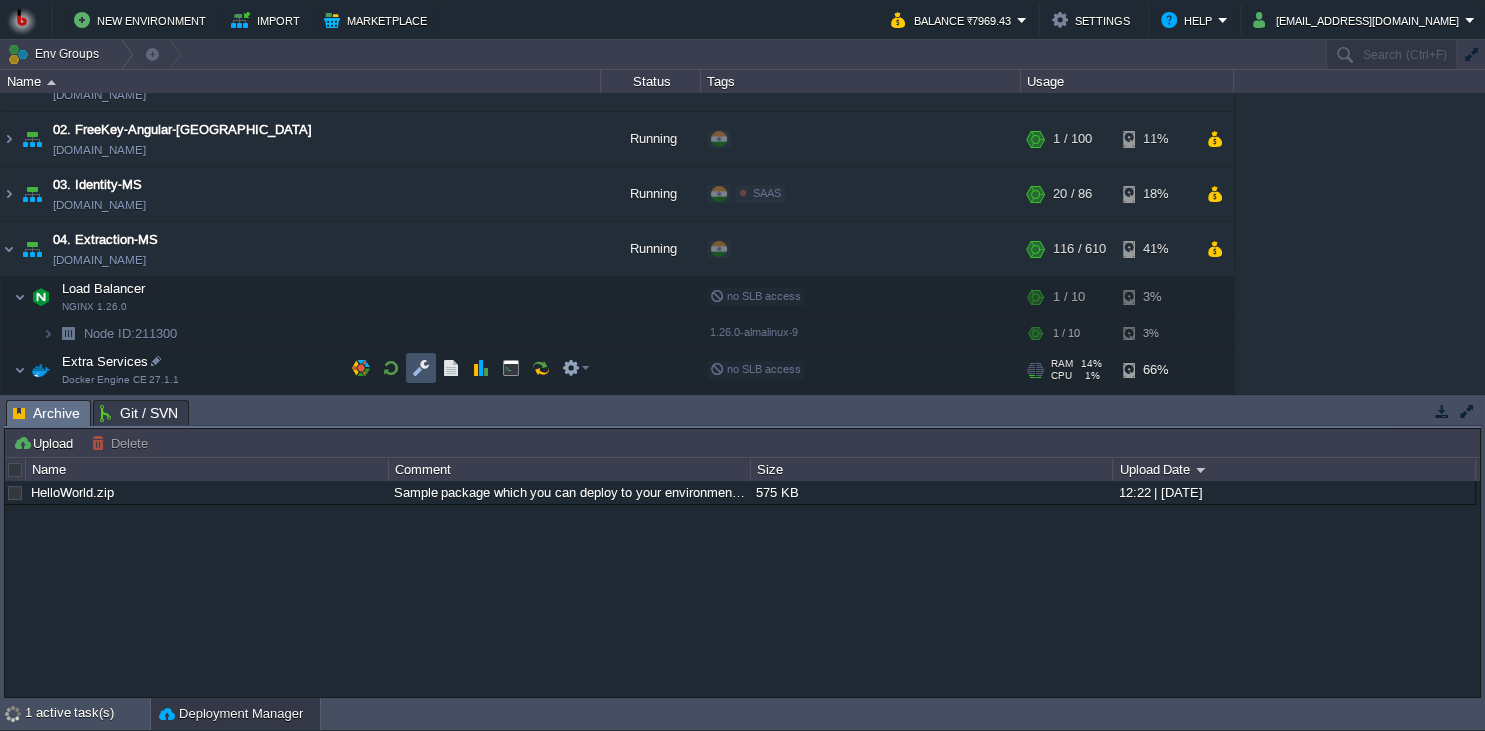 click at bounding box center (421, 368) 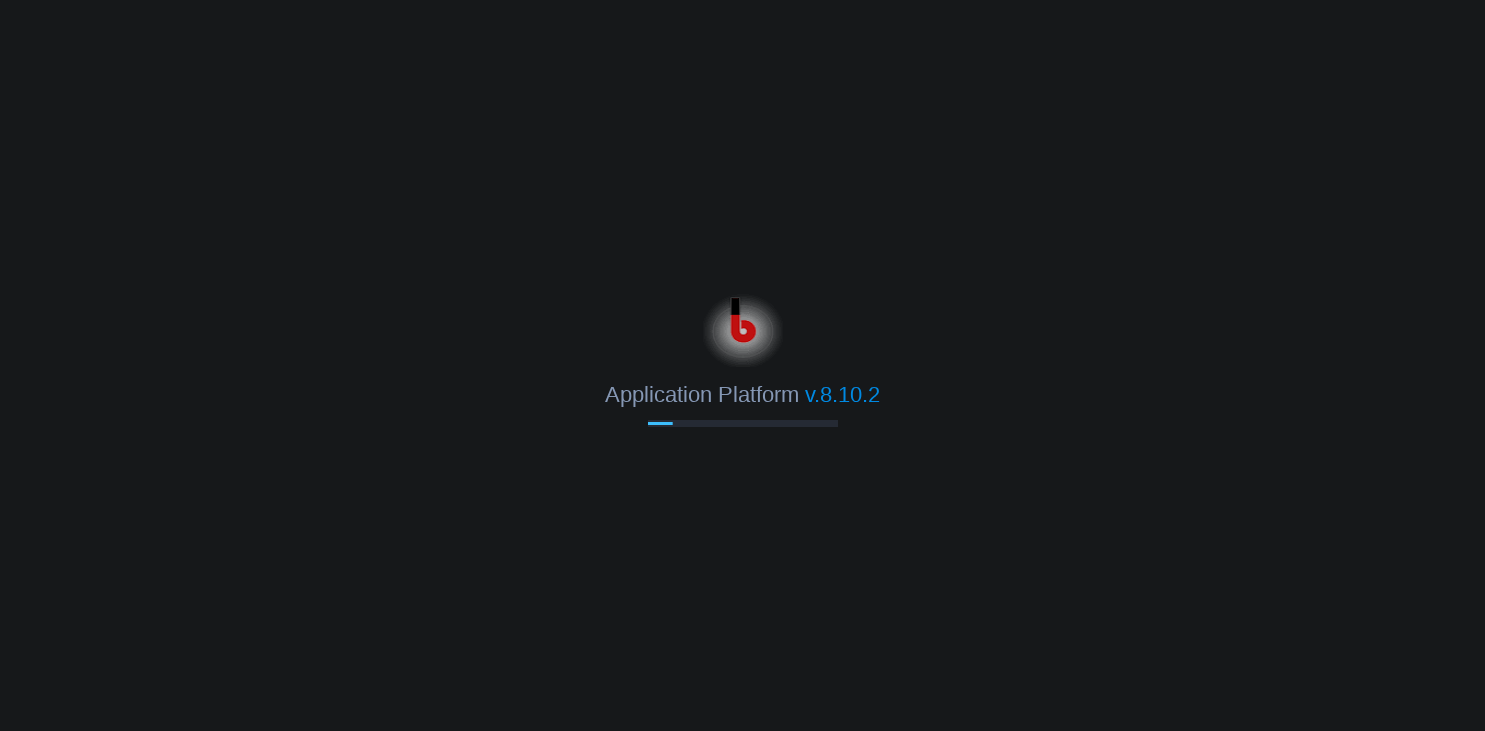 scroll, scrollTop: 0, scrollLeft: 0, axis: both 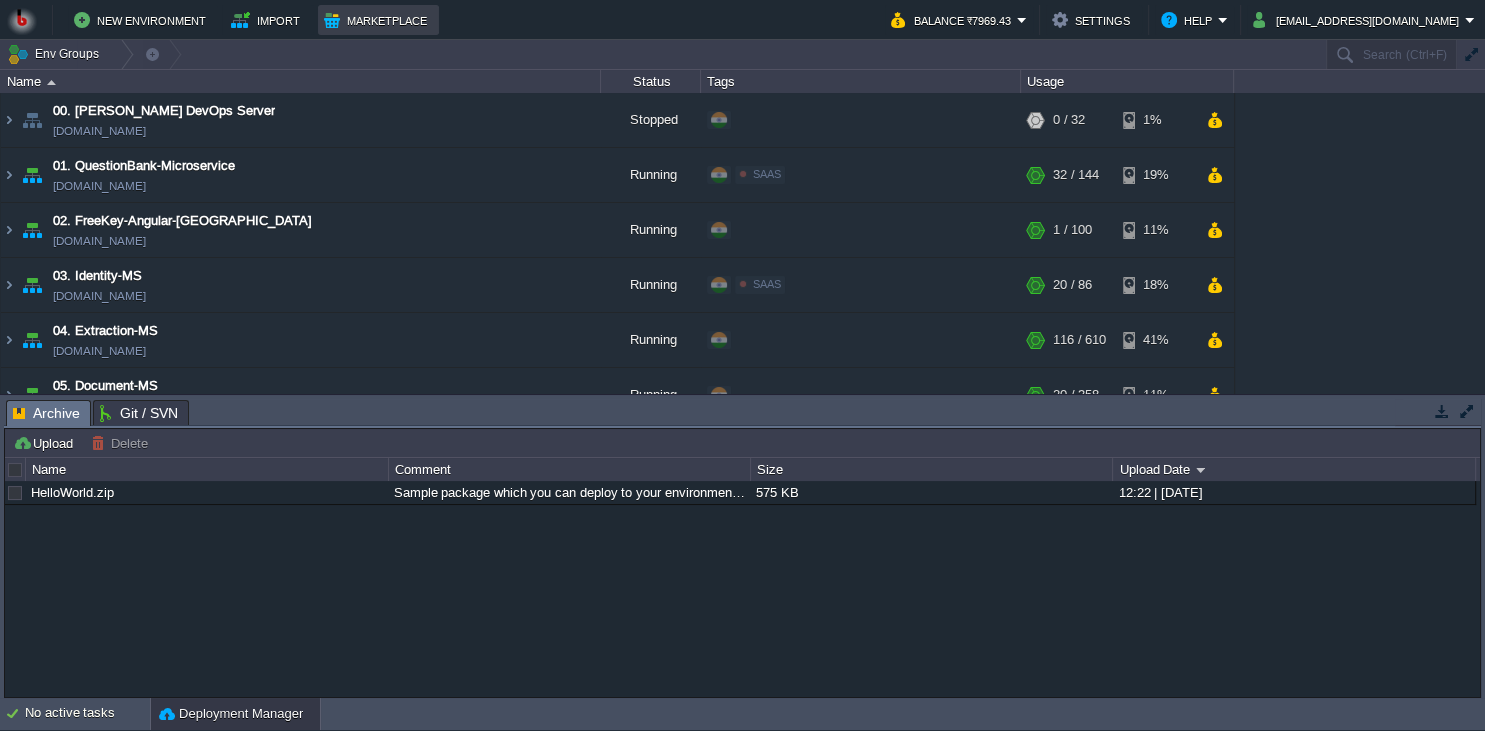 click on "Marketplace" at bounding box center (378, 20) 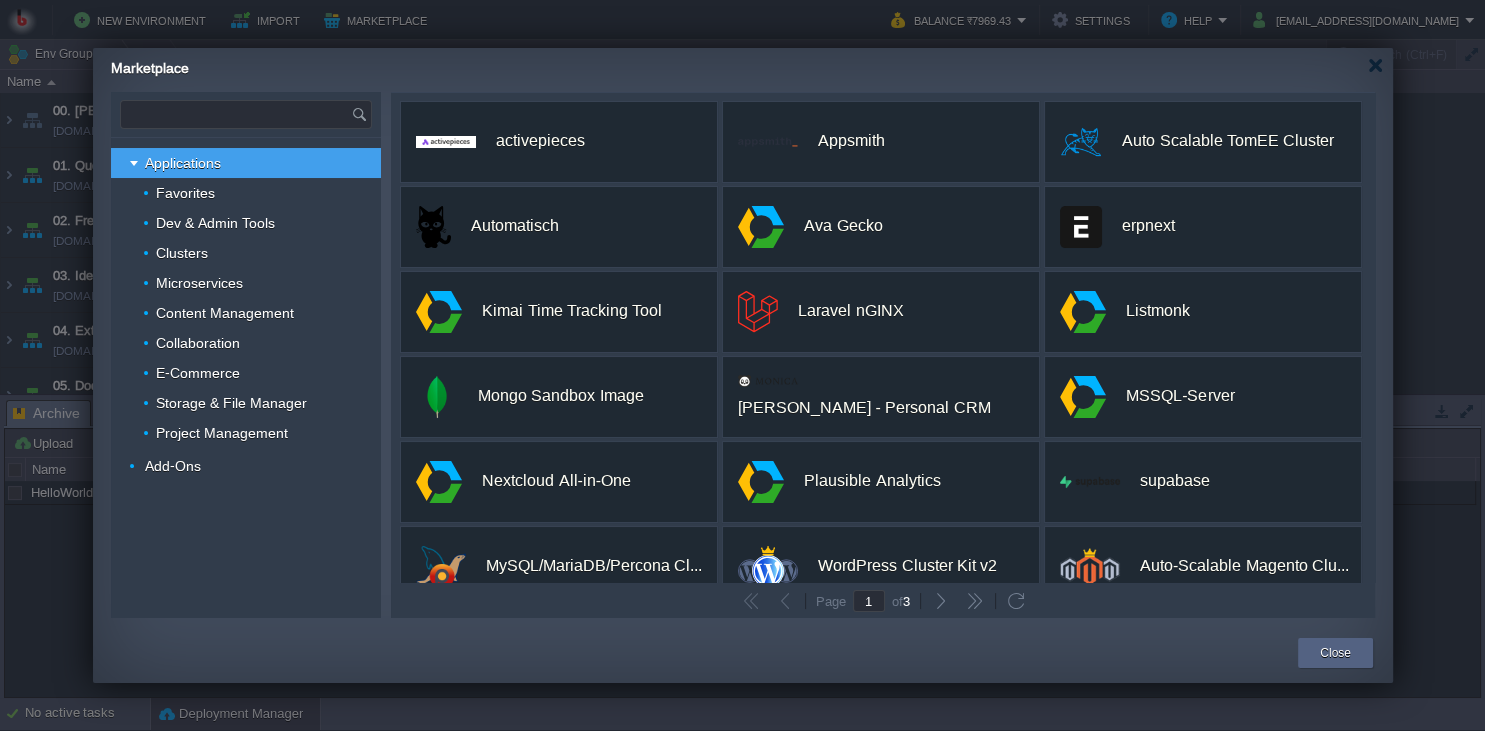click at bounding box center (236, 114) 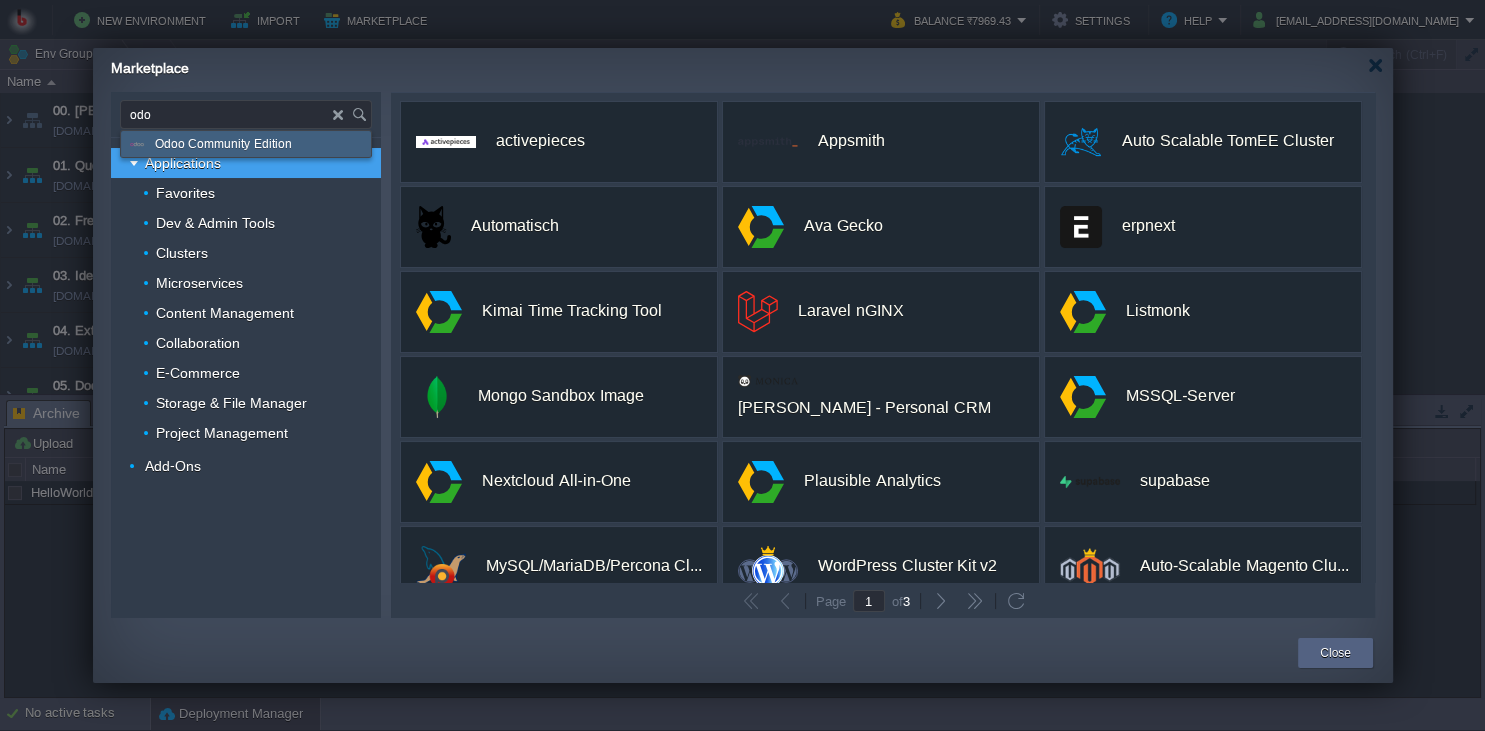 click on "Odoo Community Edition" at bounding box center [223, 144] 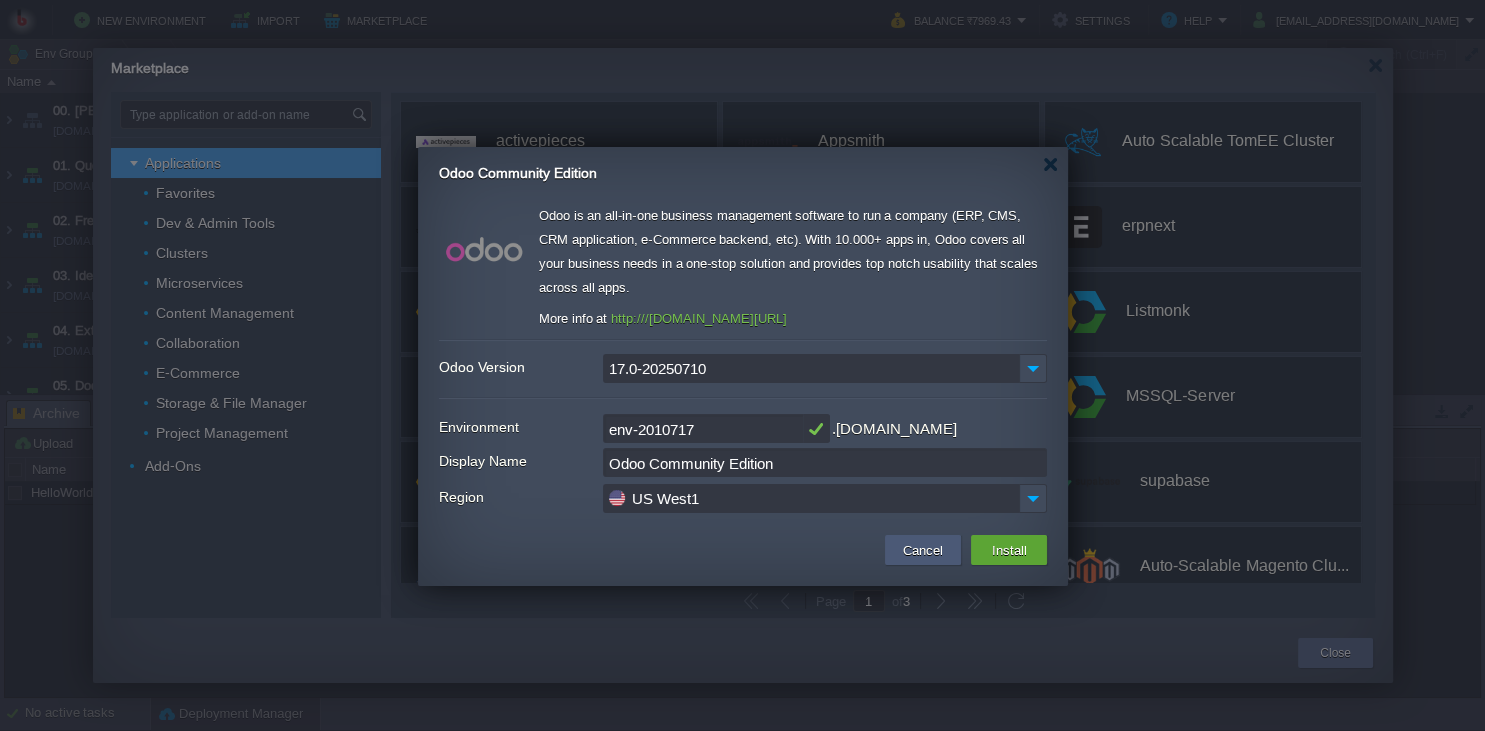 type on "Type application or add-on name" 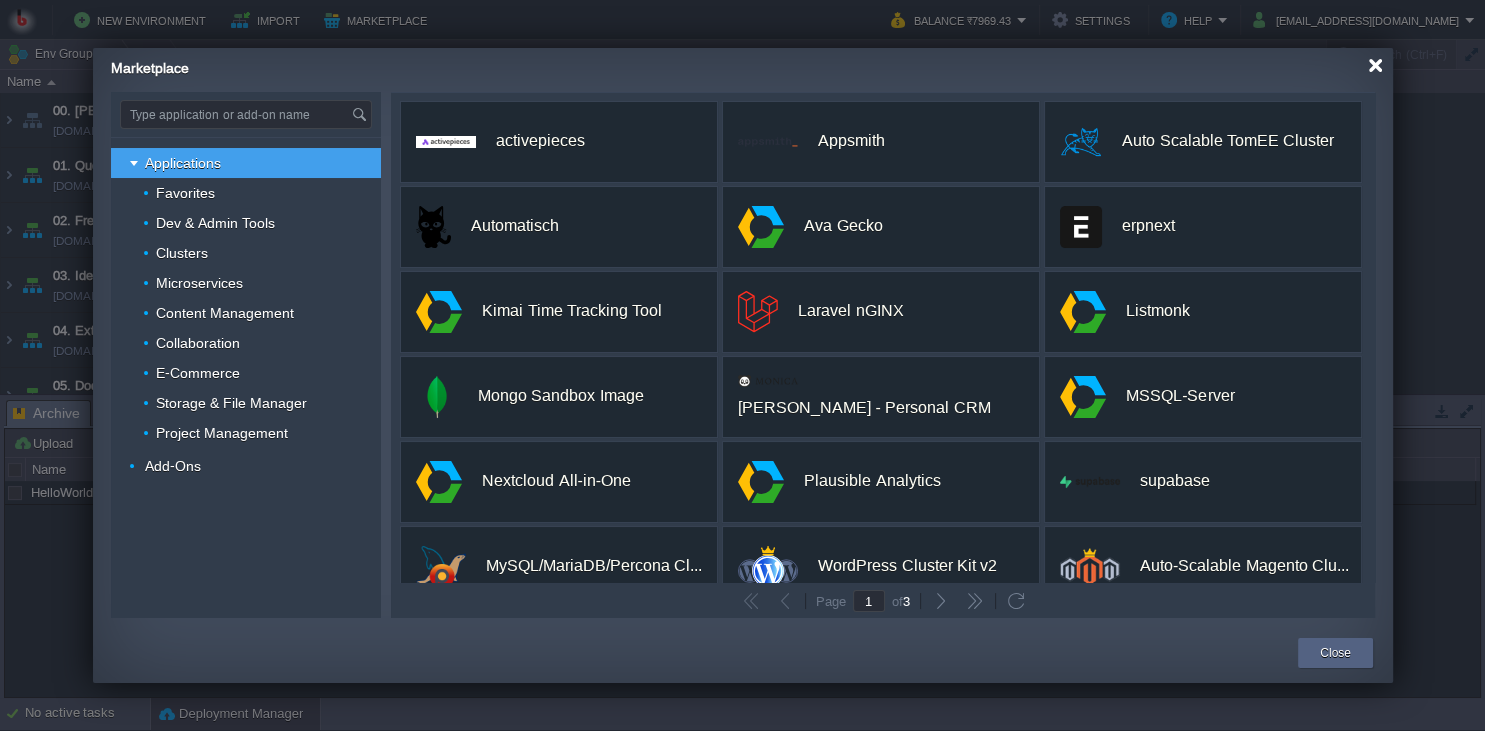 click at bounding box center [1375, 65] 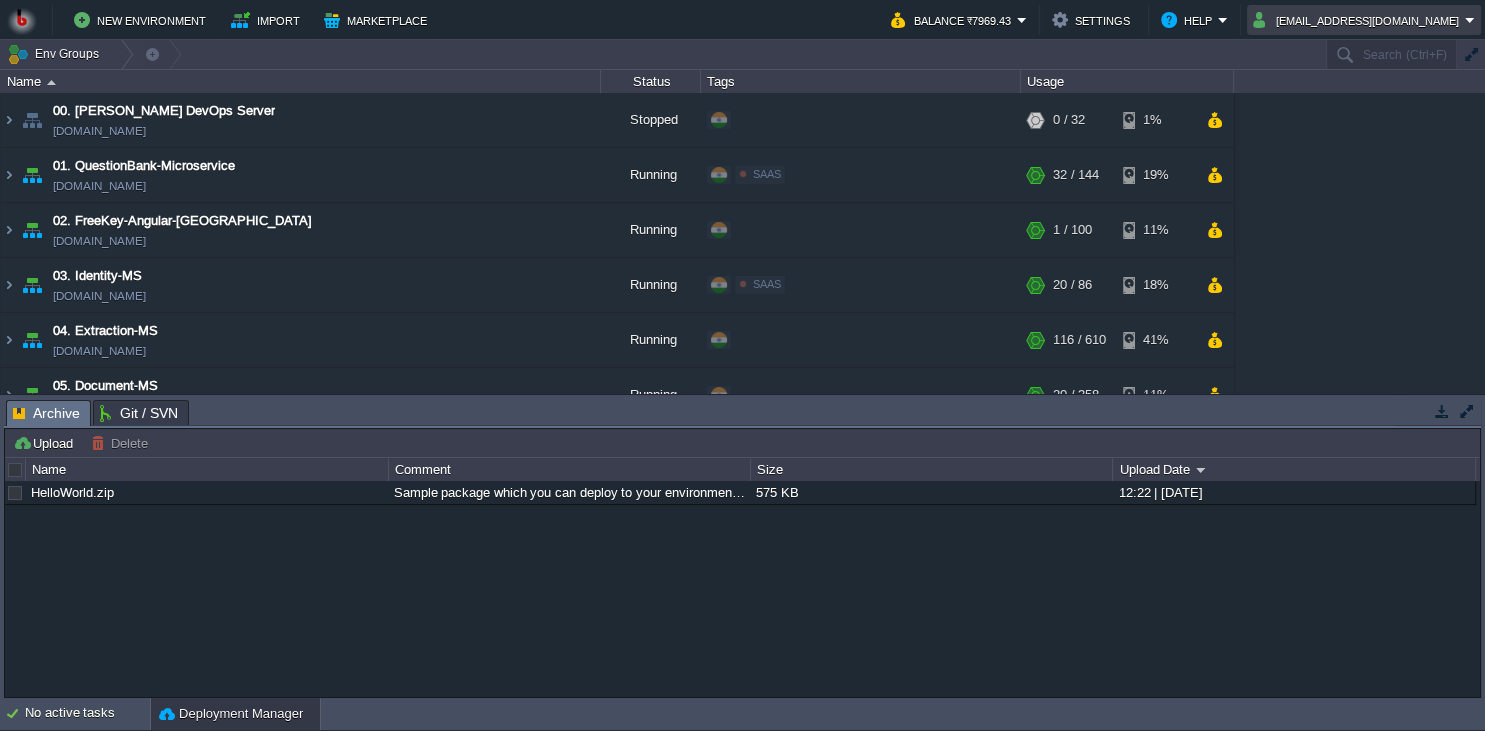 click on "[EMAIL_ADDRESS][DOMAIN_NAME]" at bounding box center (1359, 20) 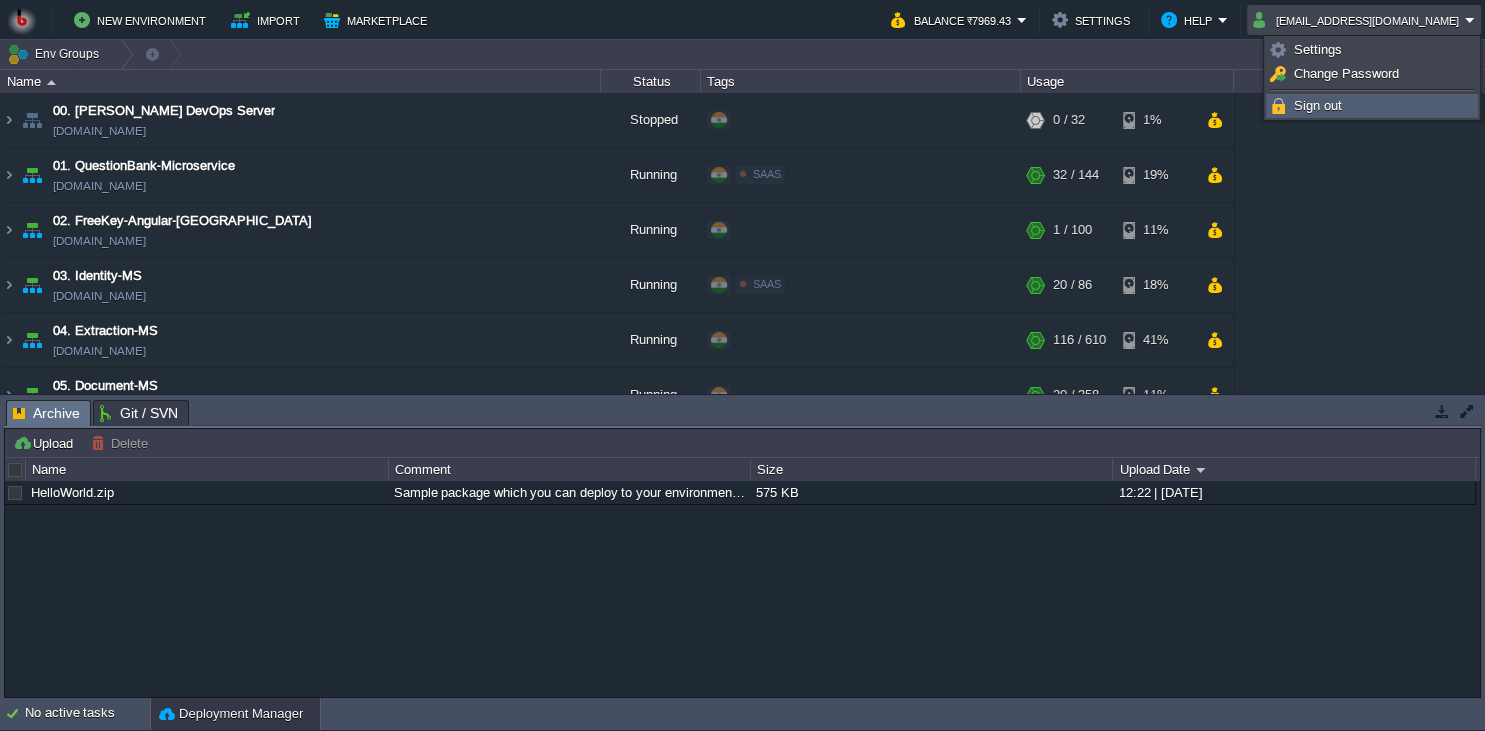 click on "Sign out" at bounding box center (1318, 105) 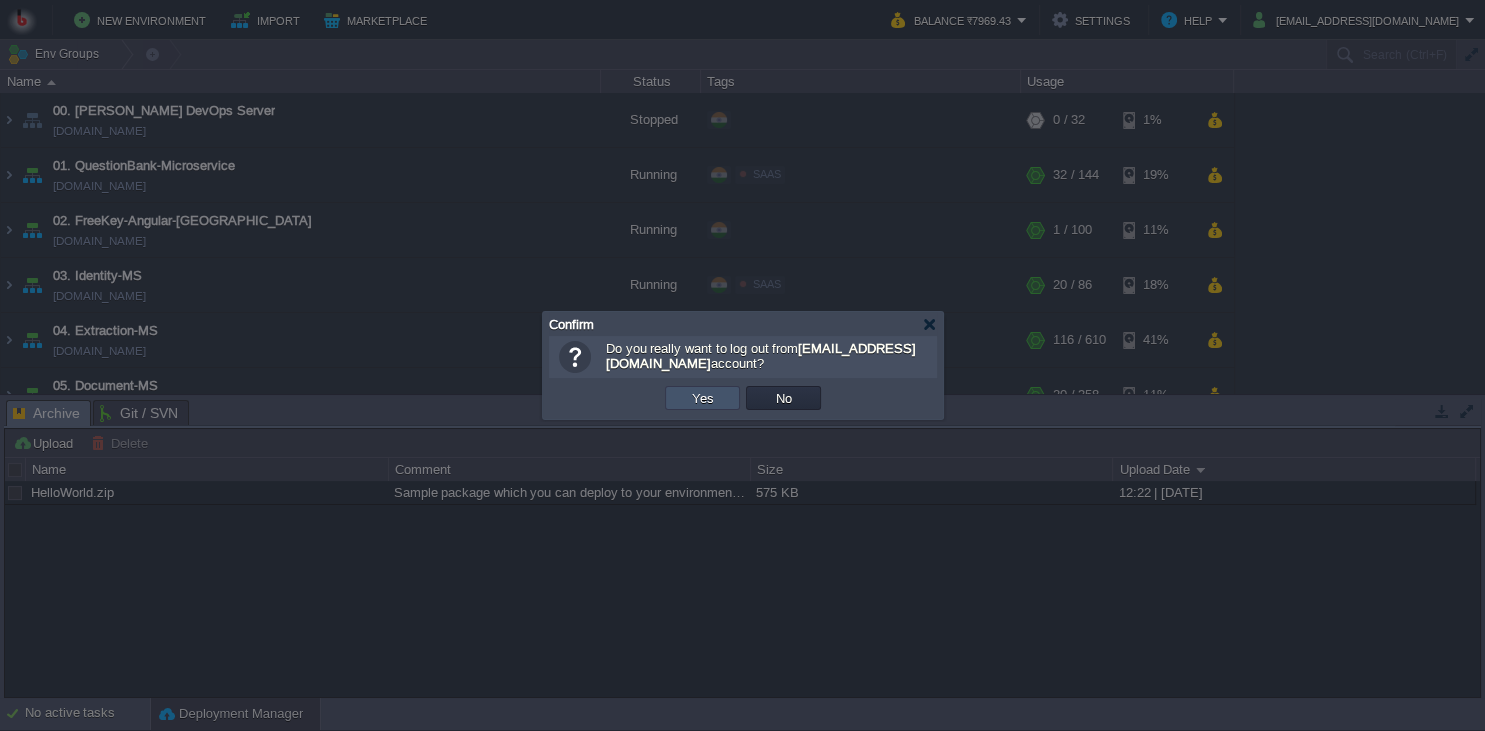 click on "Yes" at bounding box center (703, 398) 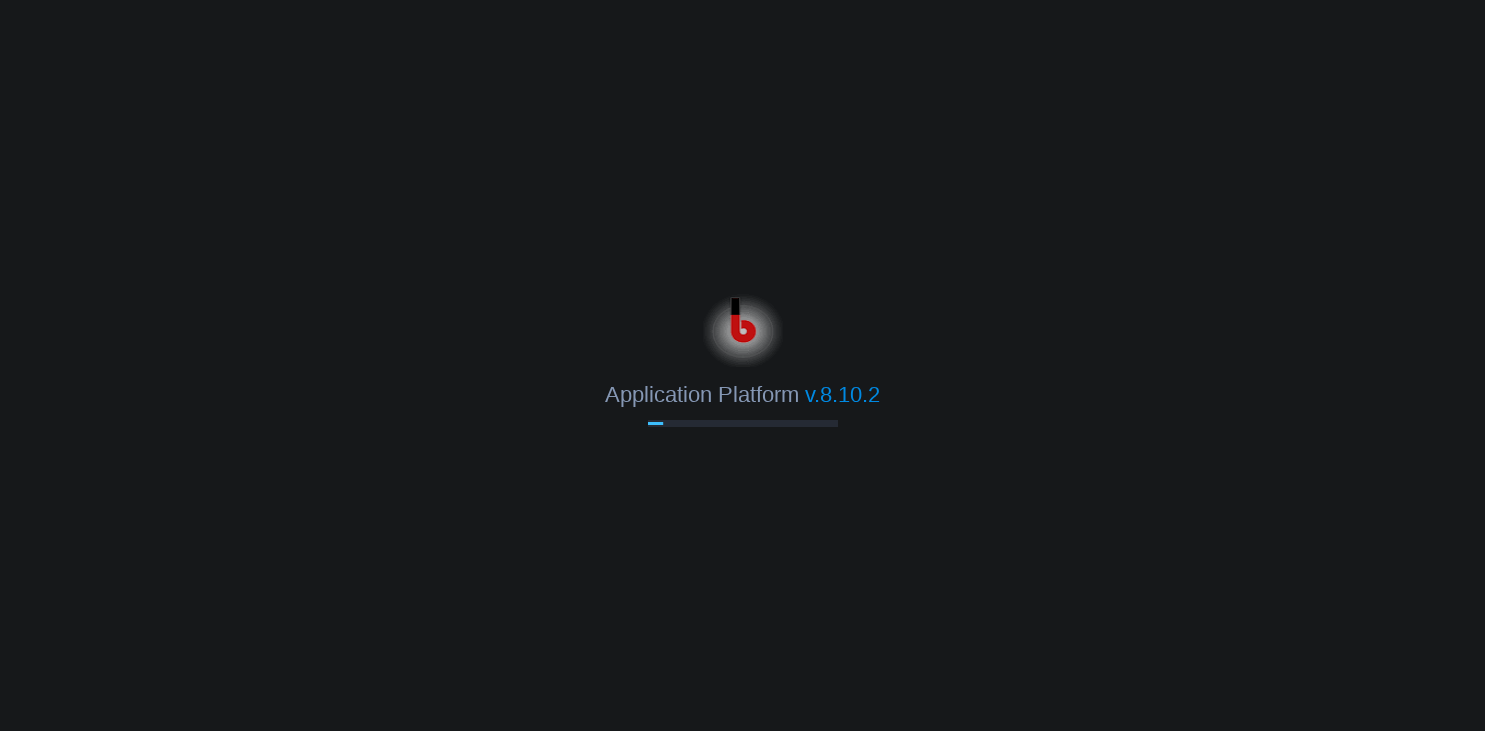 scroll, scrollTop: 0, scrollLeft: 0, axis: both 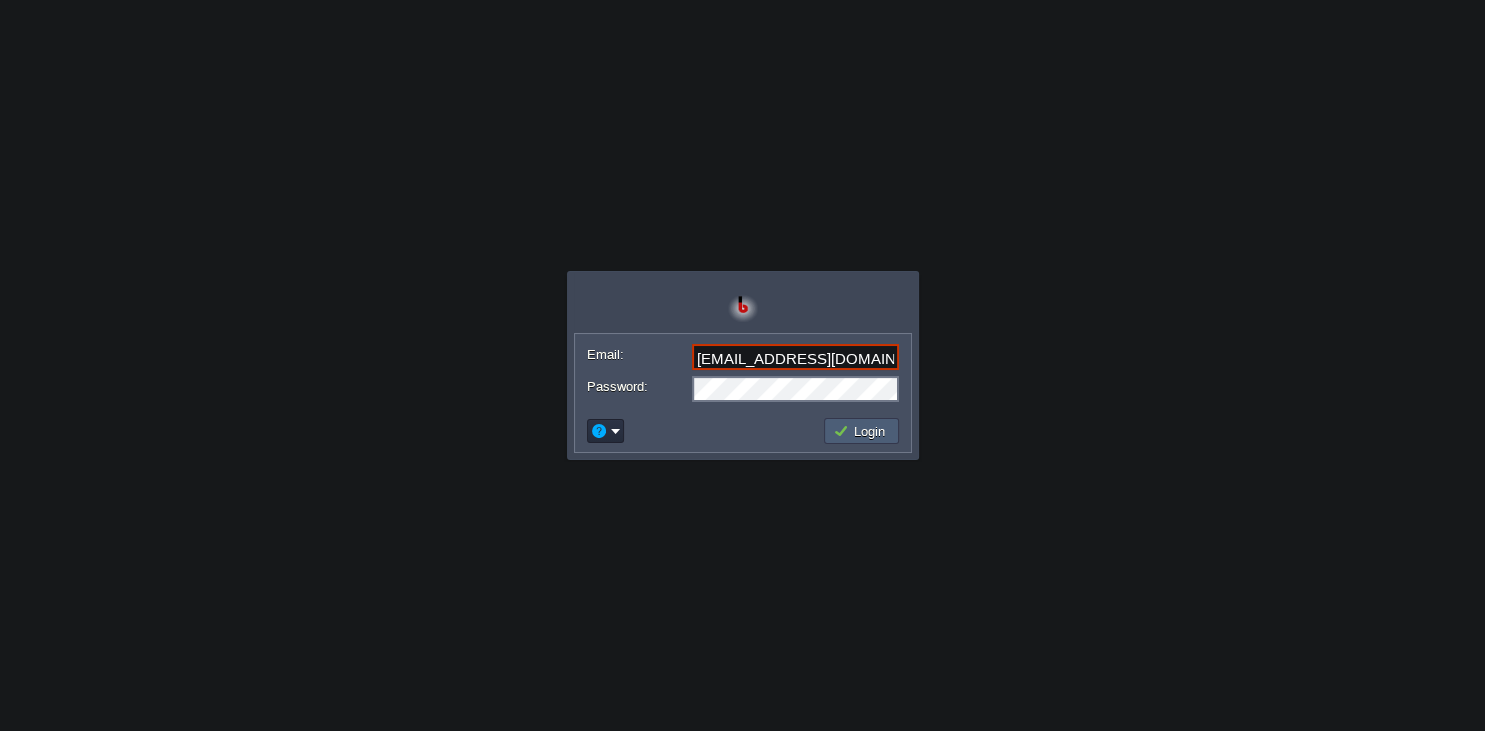 type on "[EMAIL_ADDRESS][DOMAIN_NAME]" 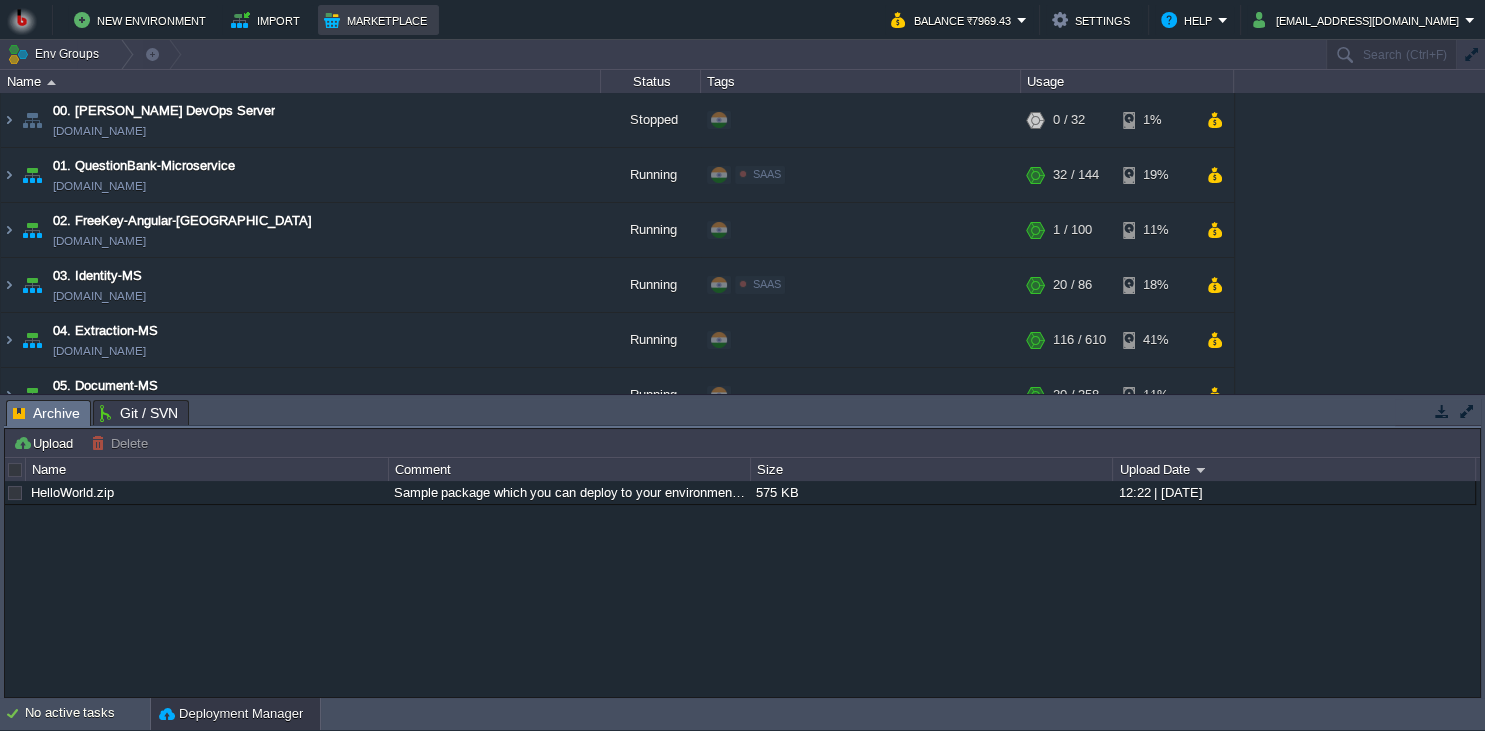 click on "Marketplace" at bounding box center [378, 20] 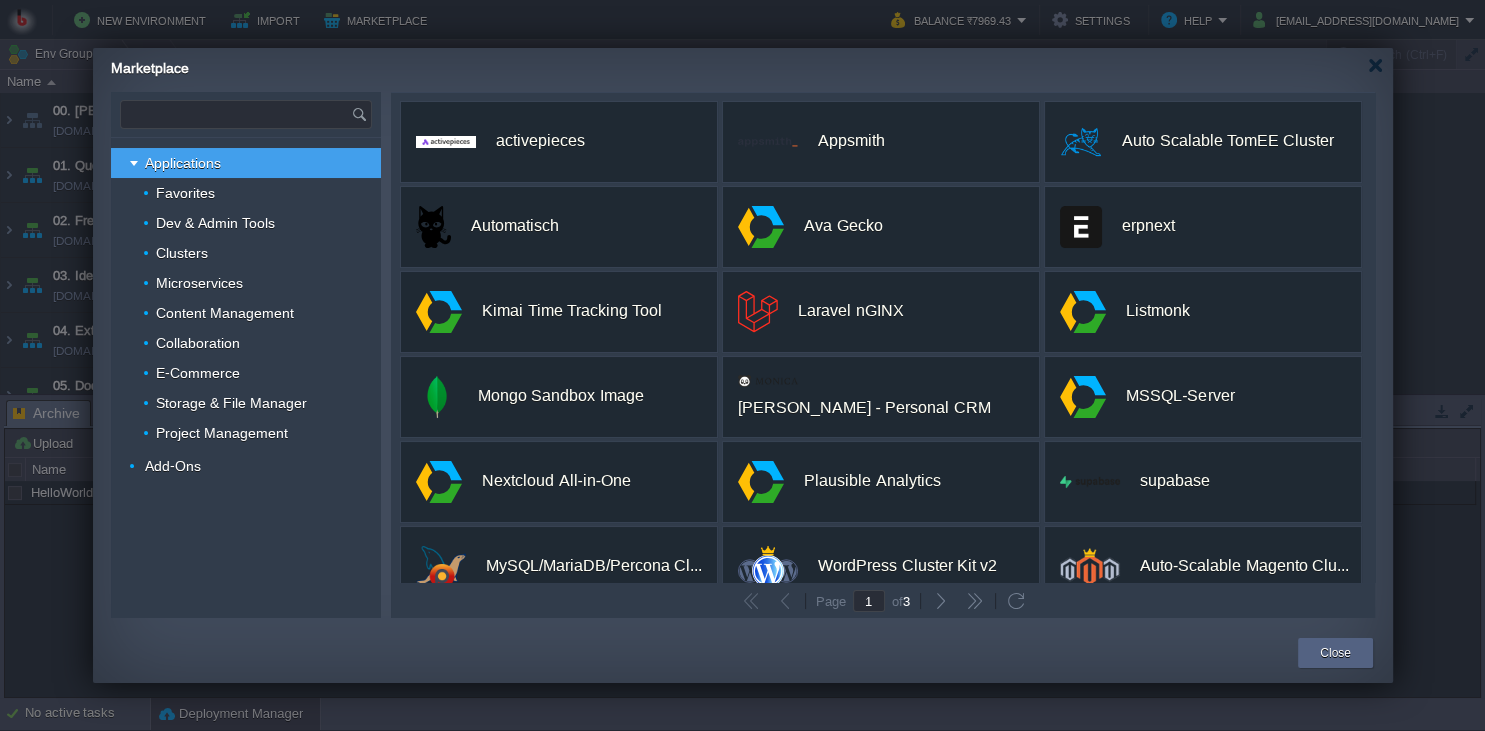 click at bounding box center [236, 114] 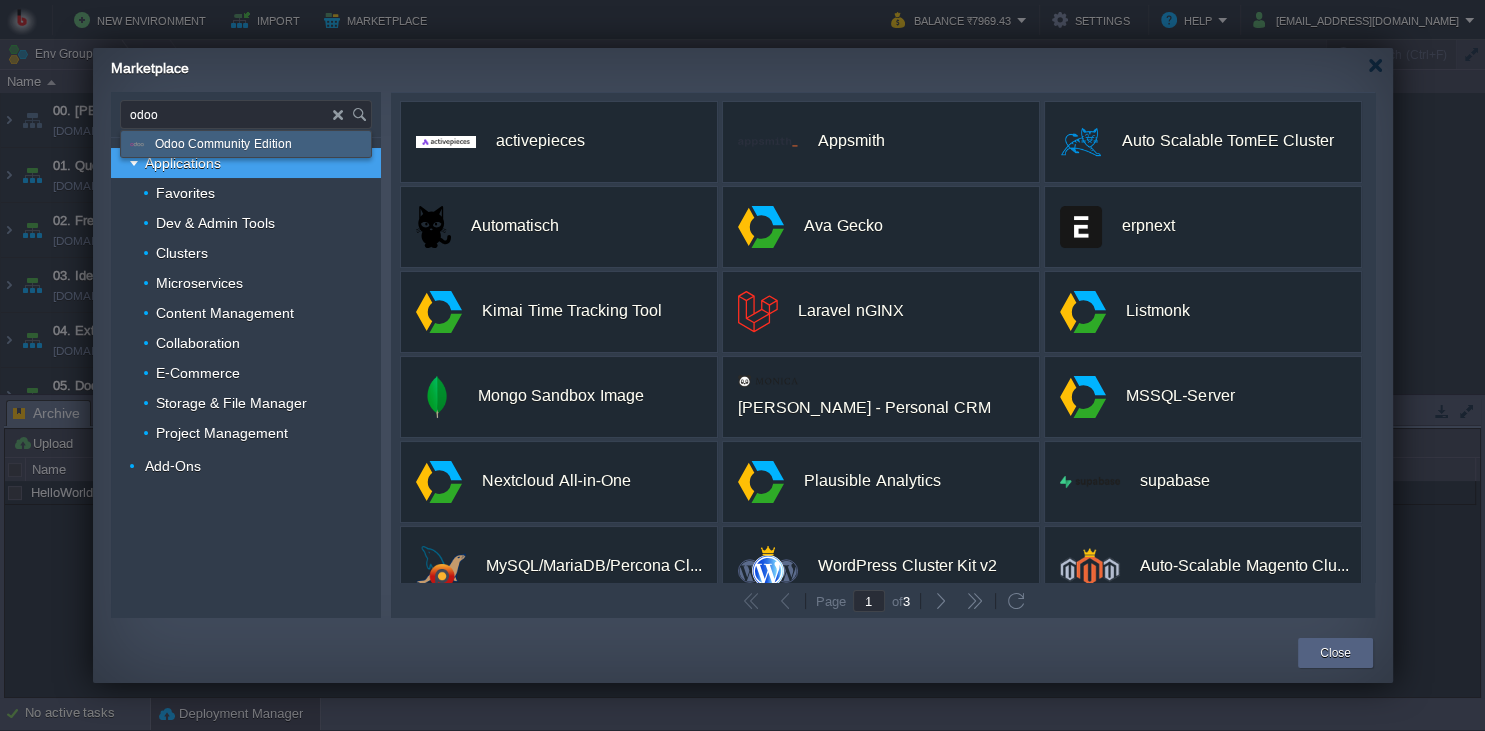 click on "Odoo Community Edition" at bounding box center (246, 144) 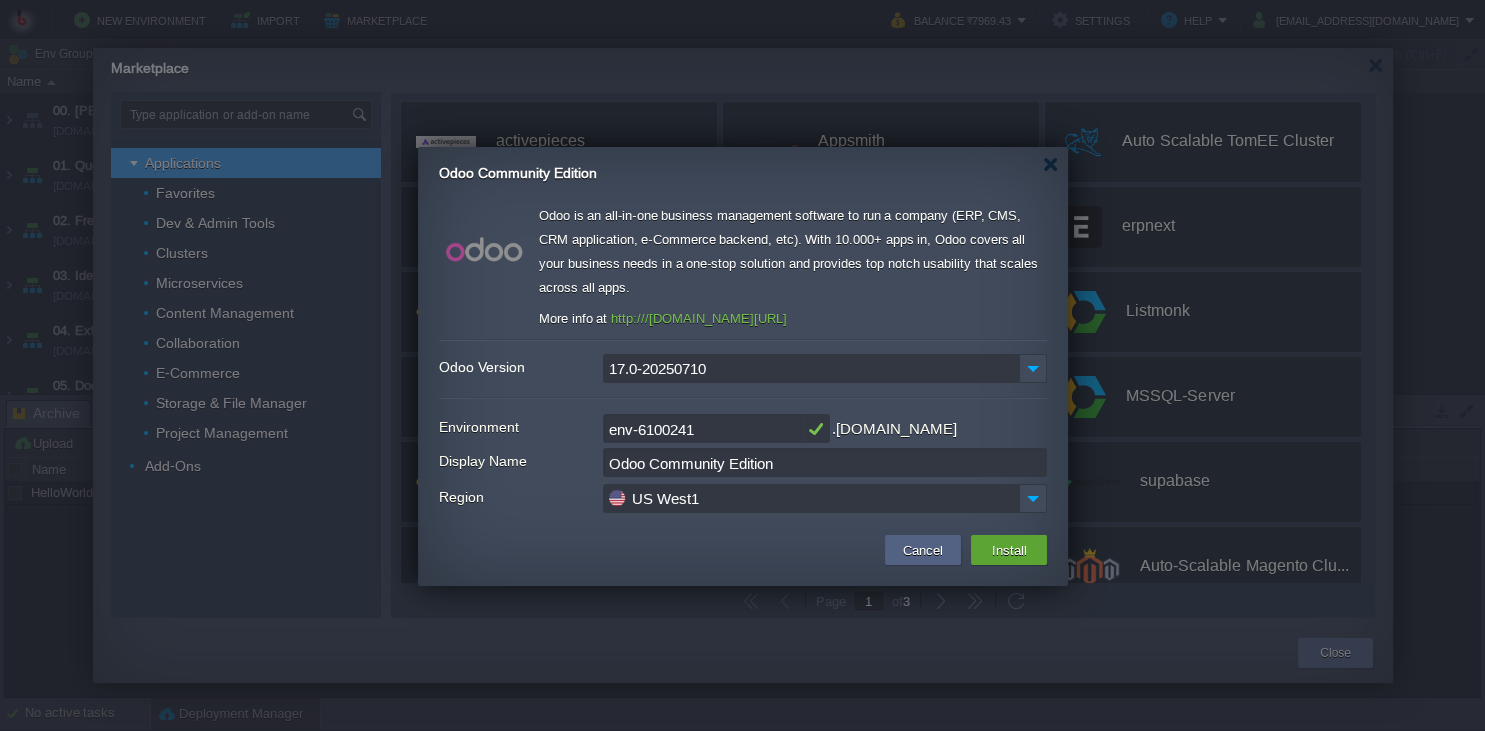 type on "Type application or add-on name" 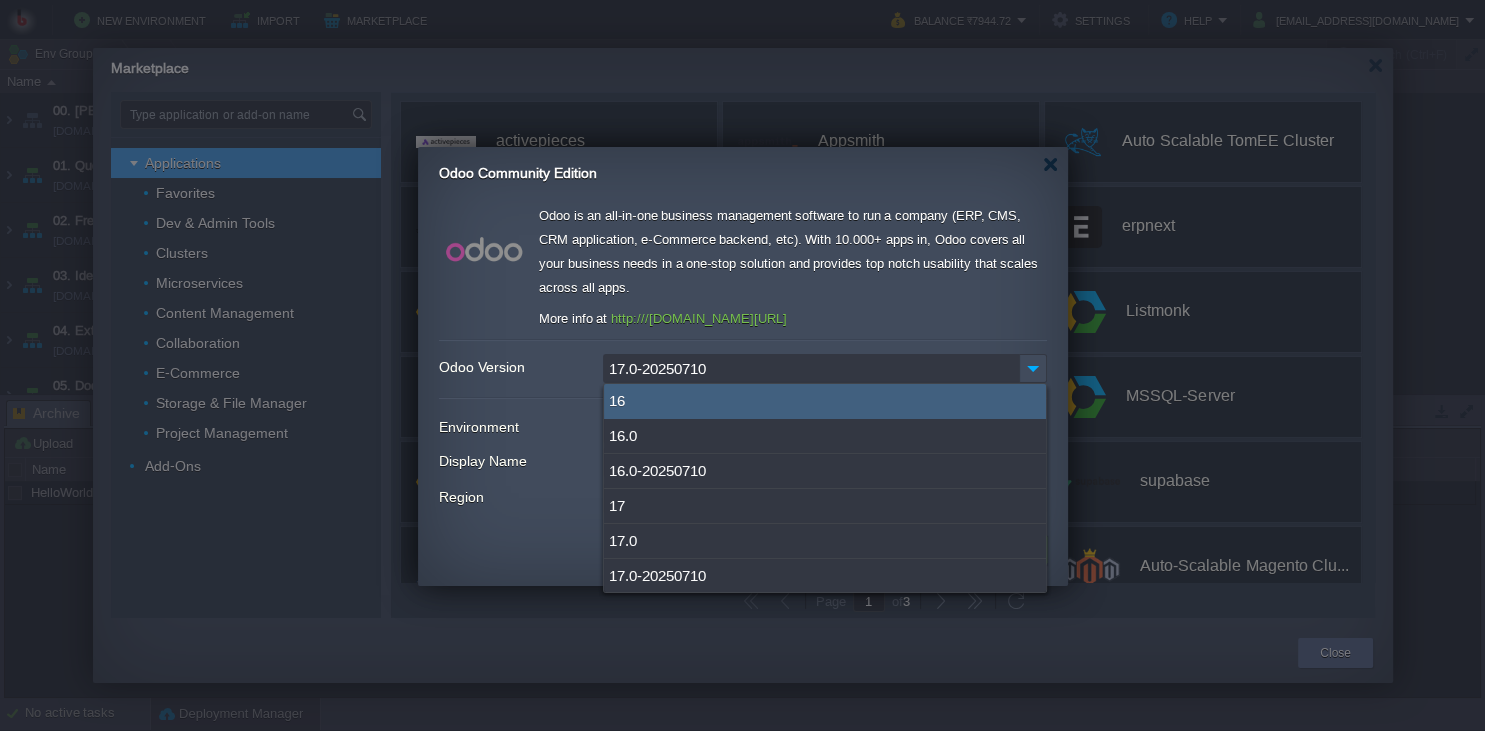 click at bounding box center [742, 365] 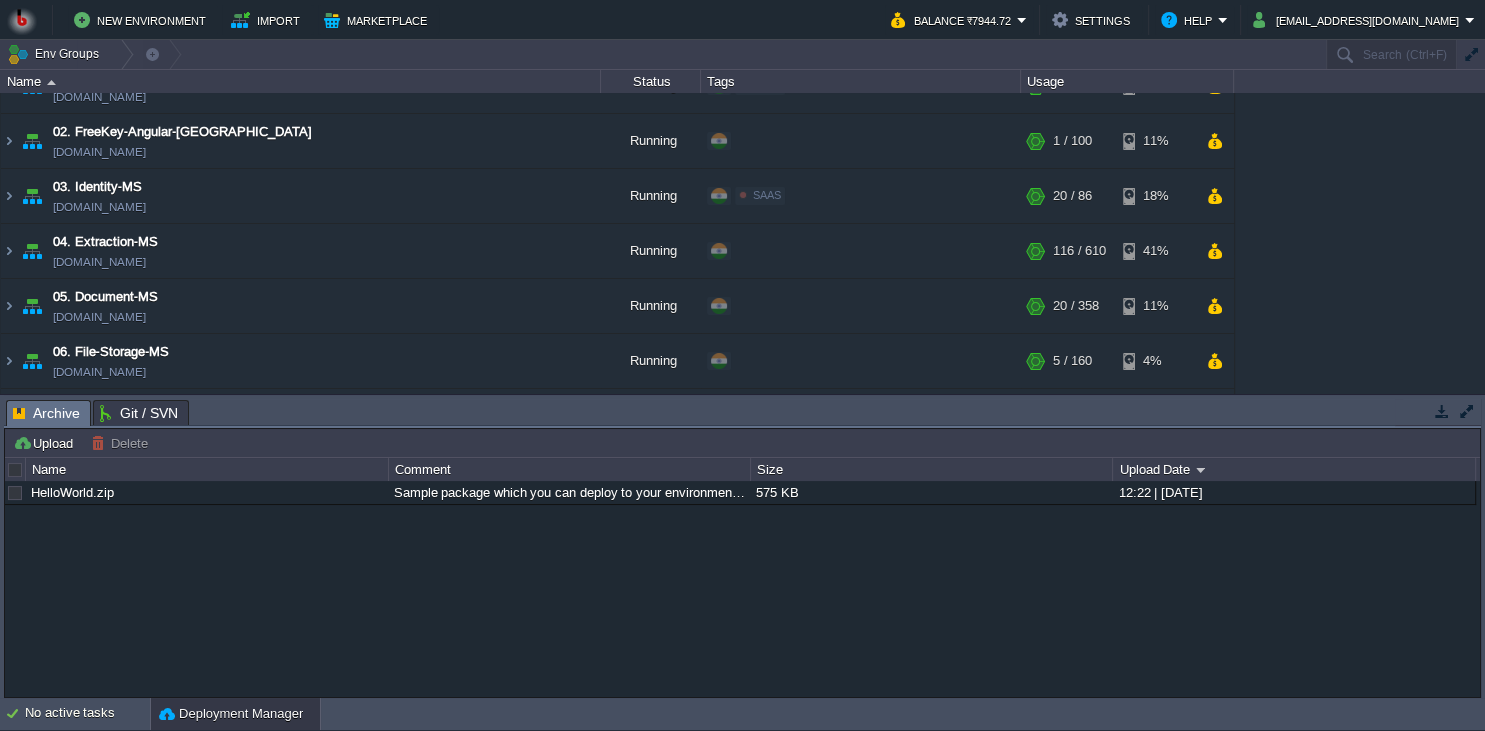 scroll, scrollTop: 182, scrollLeft: 0, axis: vertical 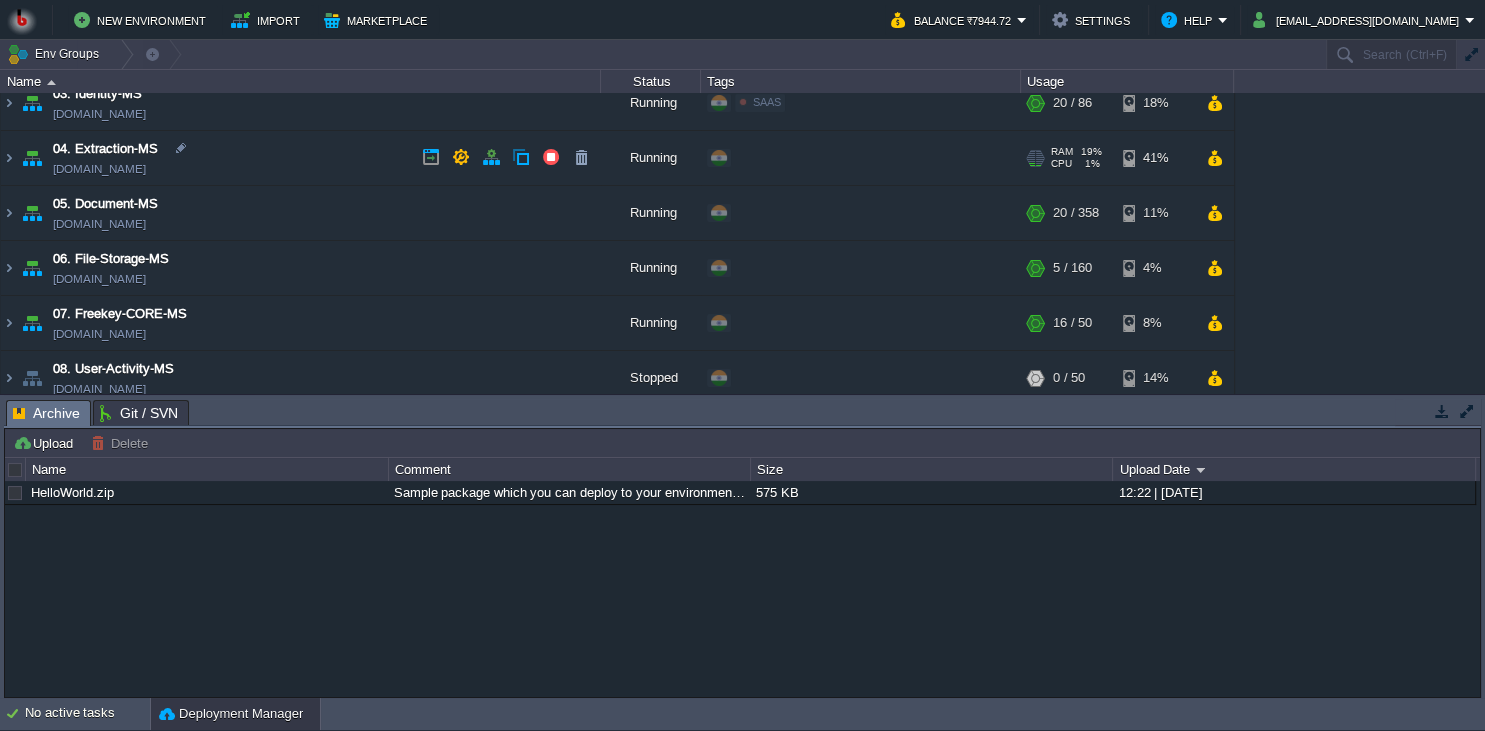 click on "04. Extraction-MS [DOMAIN_NAME]" at bounding box center (301, 158) 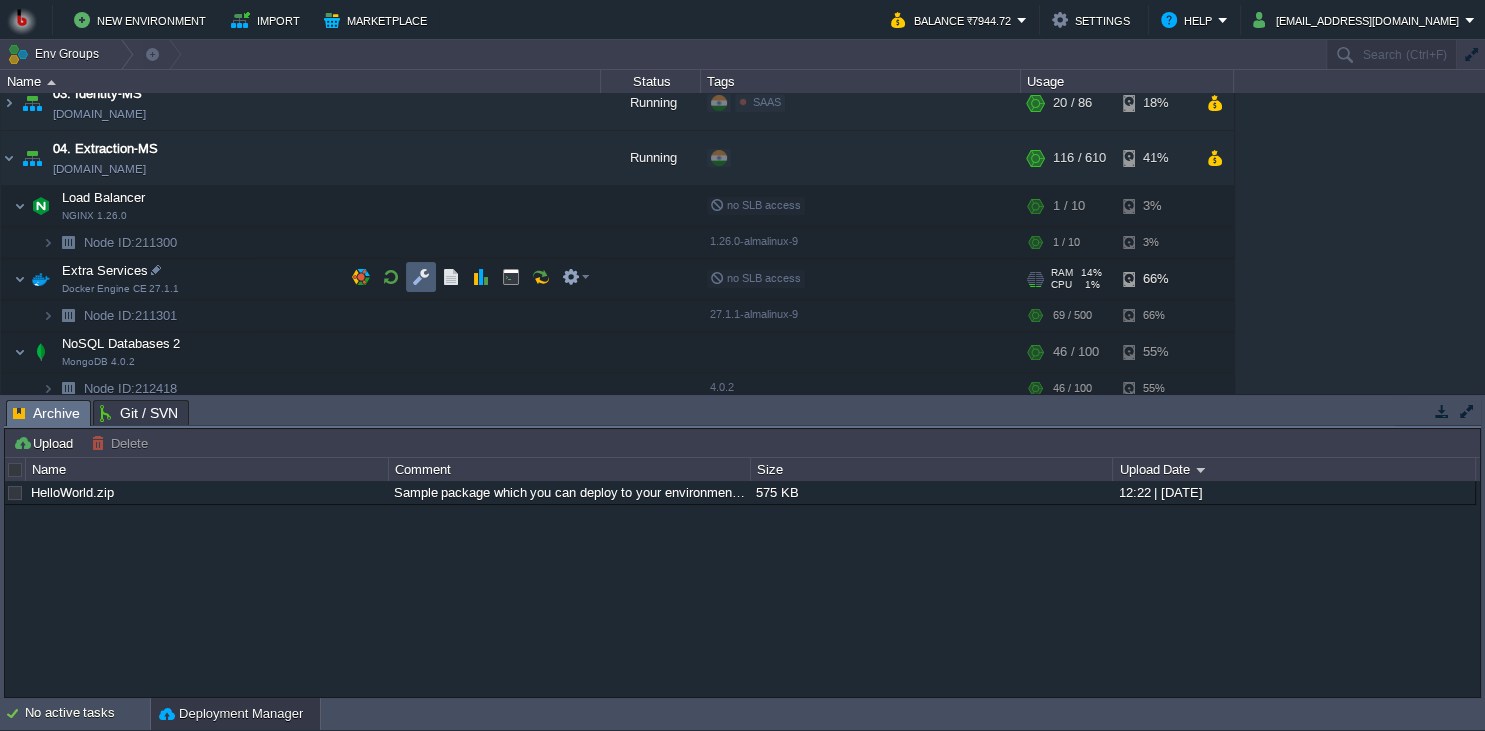 click at bounding box center (421, 277) 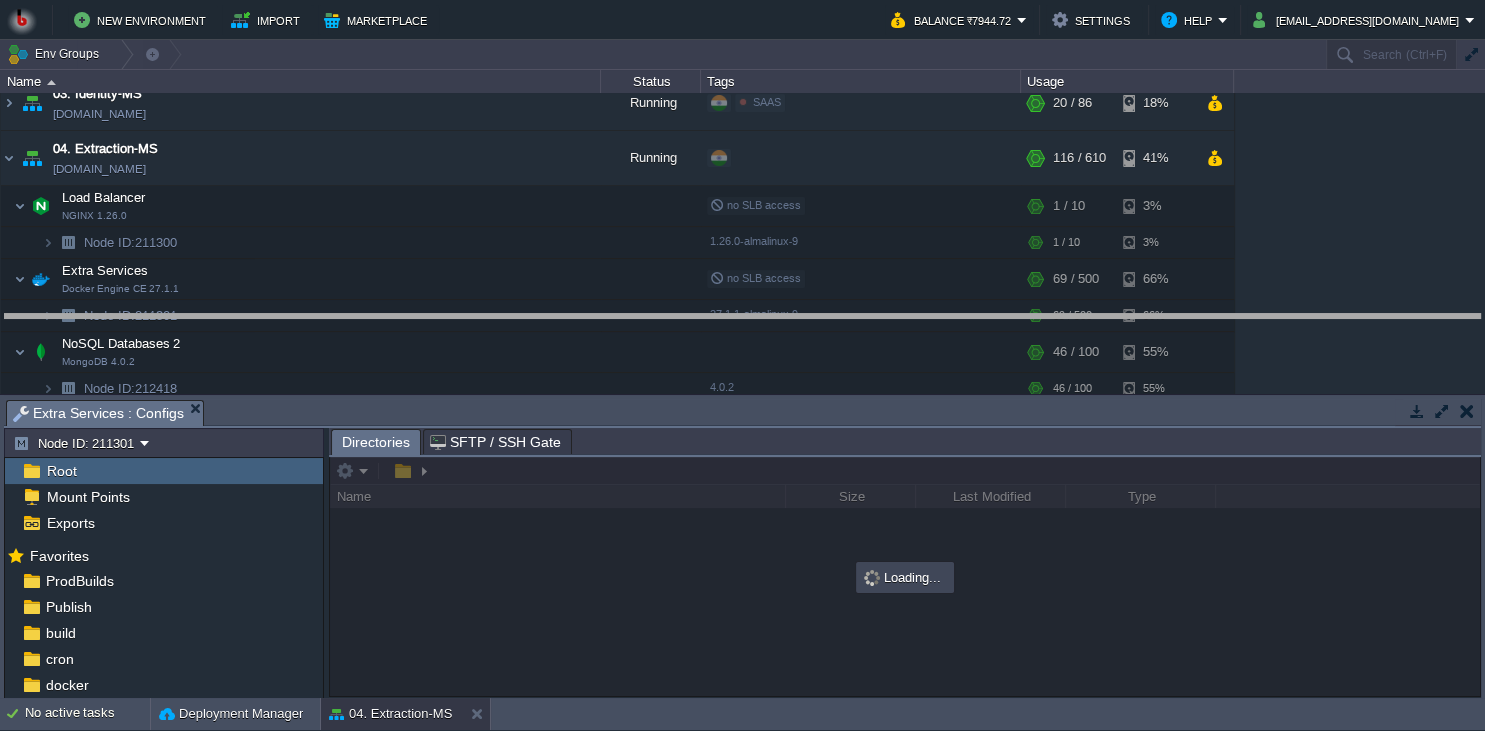 drag, startPoint x: 475, startPoint y: 410, endPoint x: 474, endPoint y: 311, distance: 99.00505 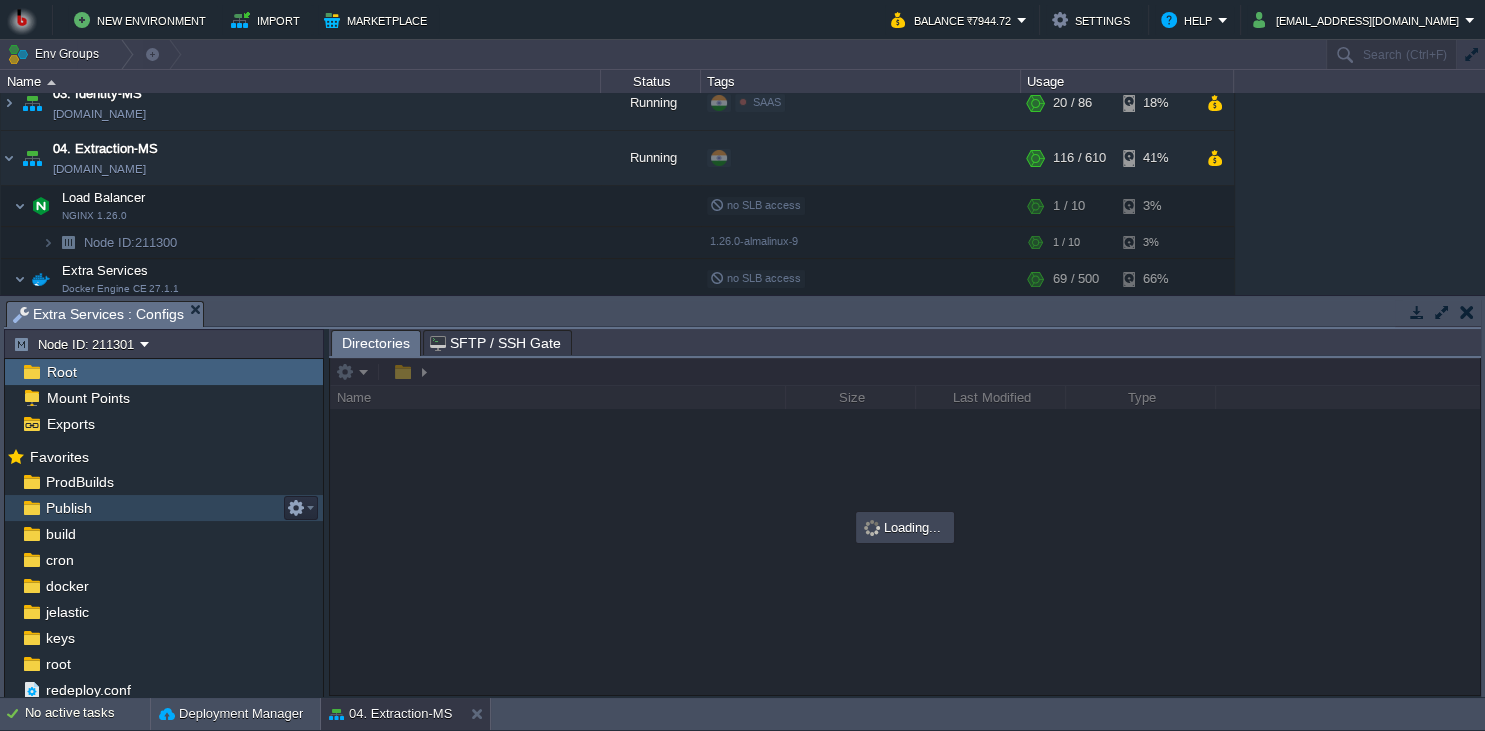 click on "Publish" at bounding box center [164, 508] 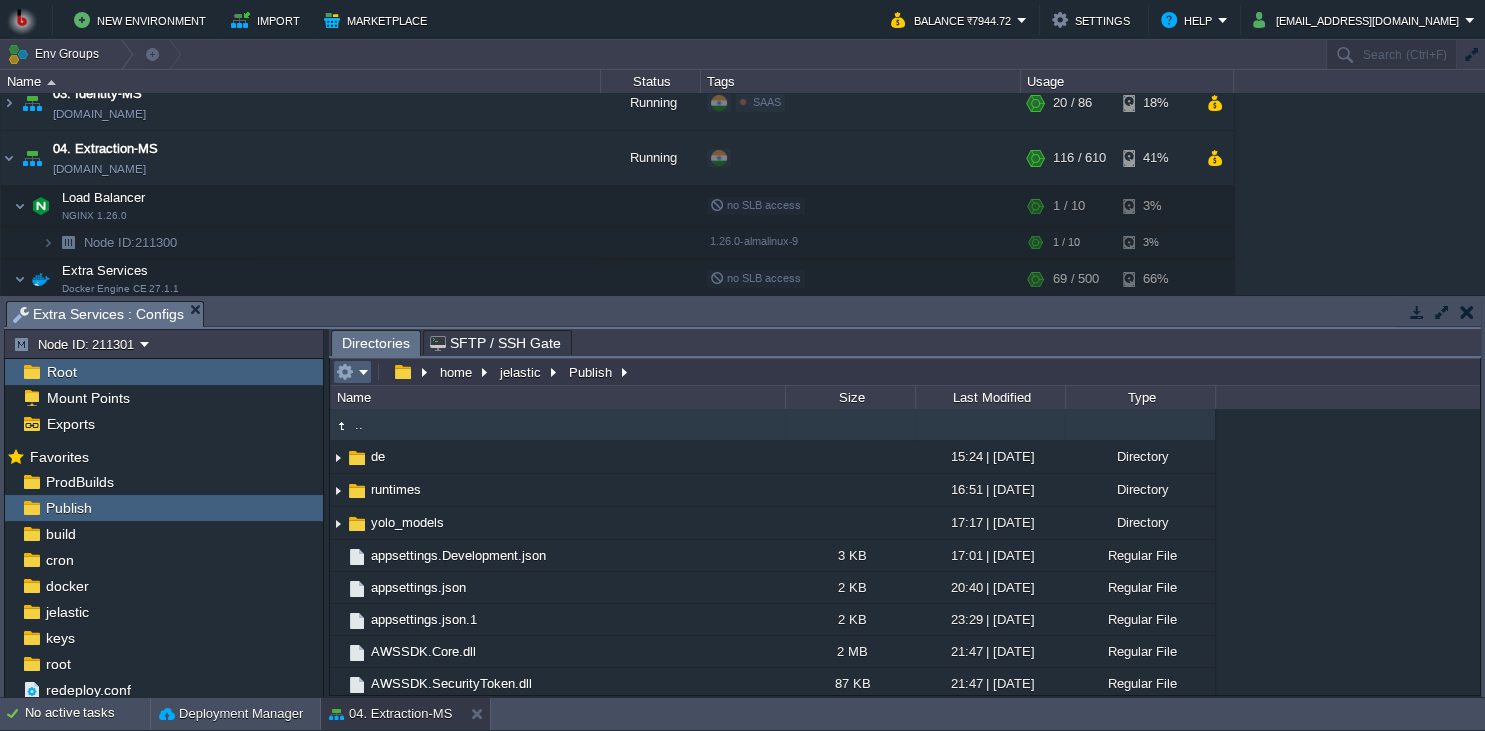 click at bounding box center [345, 372] 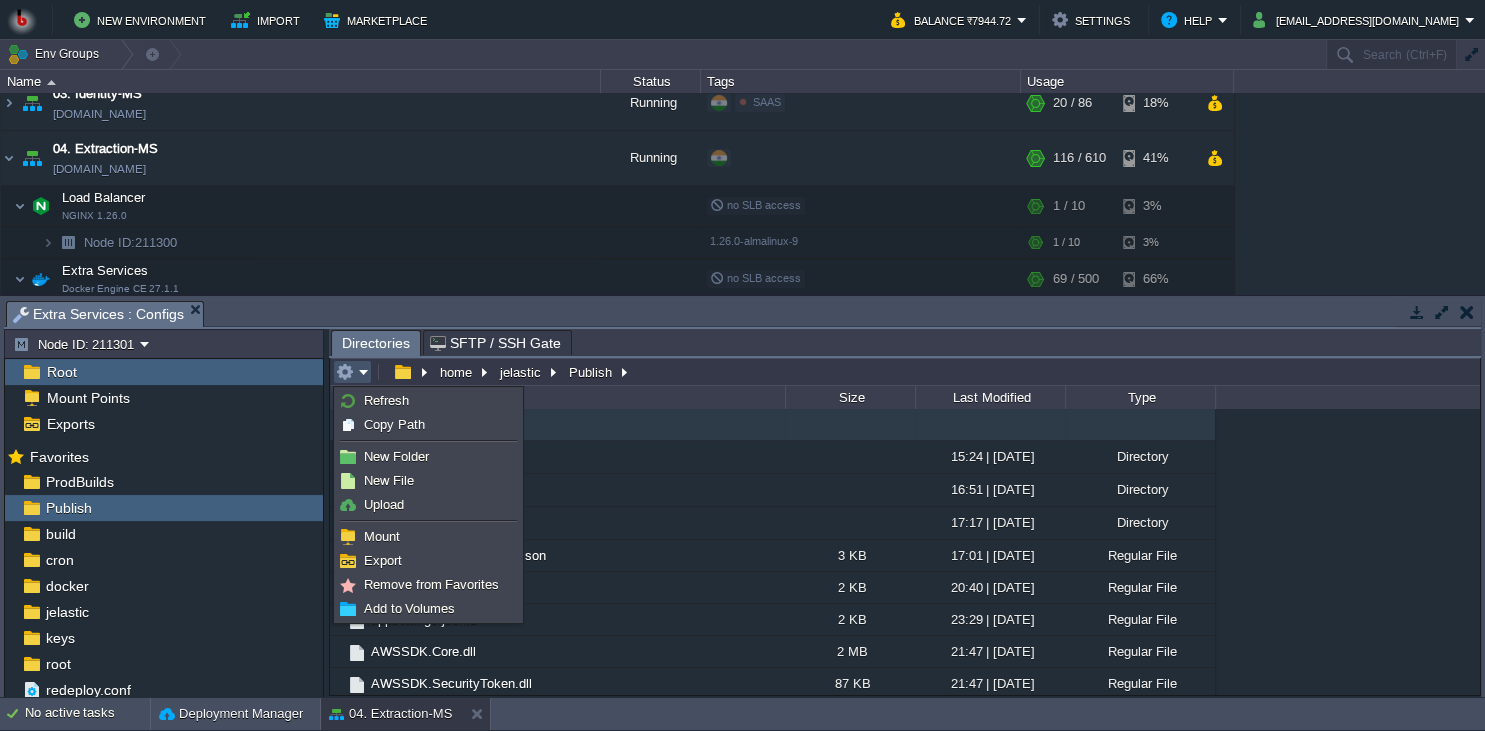 click at bounding box center [428, 521] 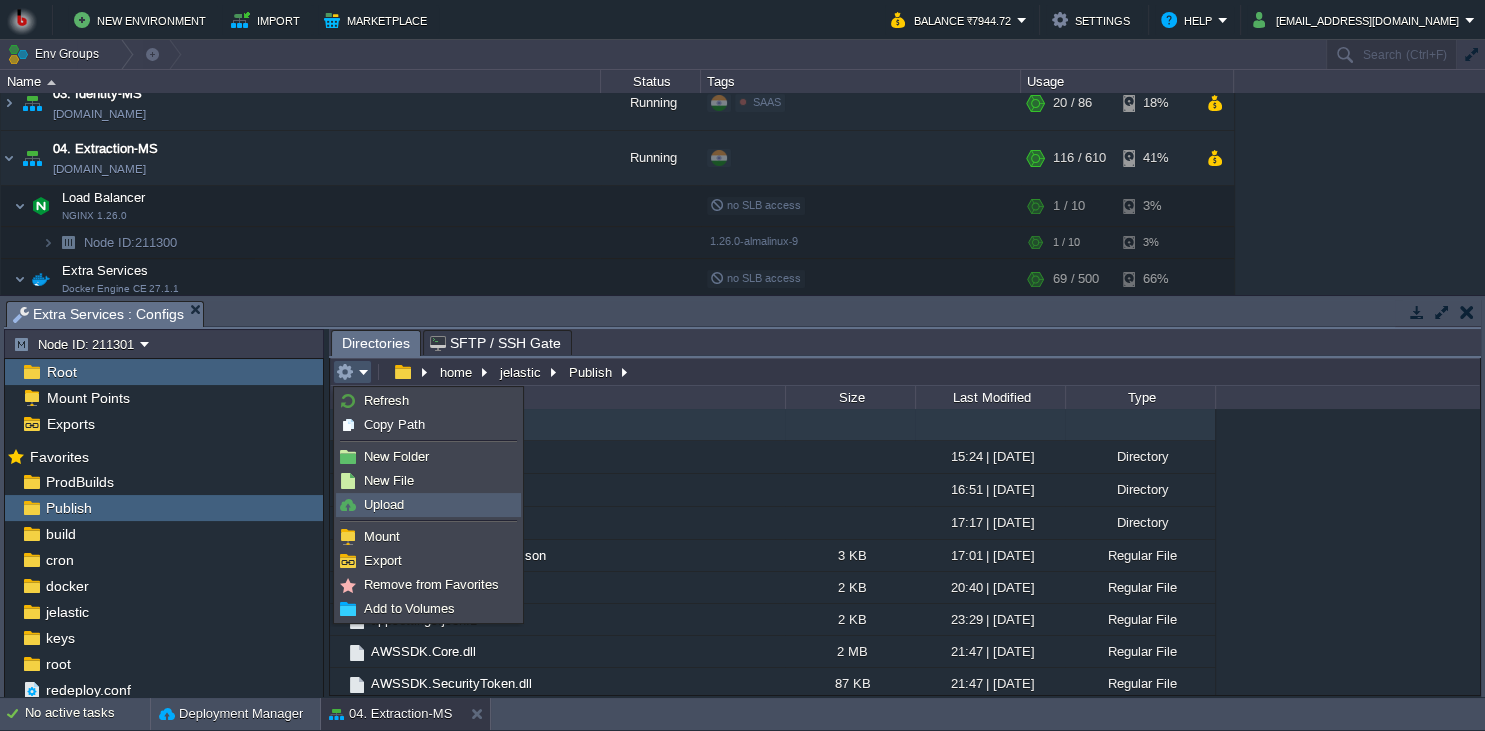 click on "Upload" at bounding box center [428, 505] 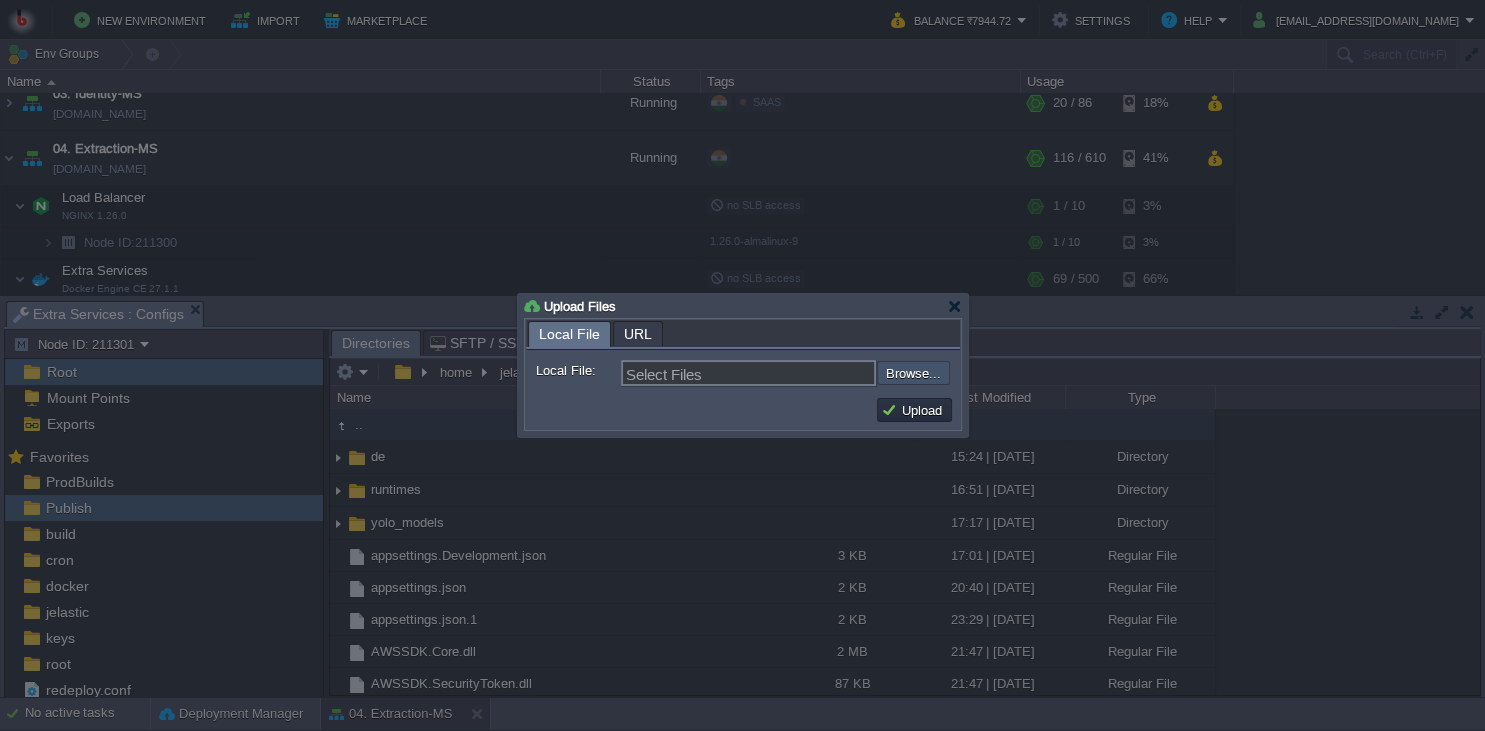 click at bounding box center [823, 373] 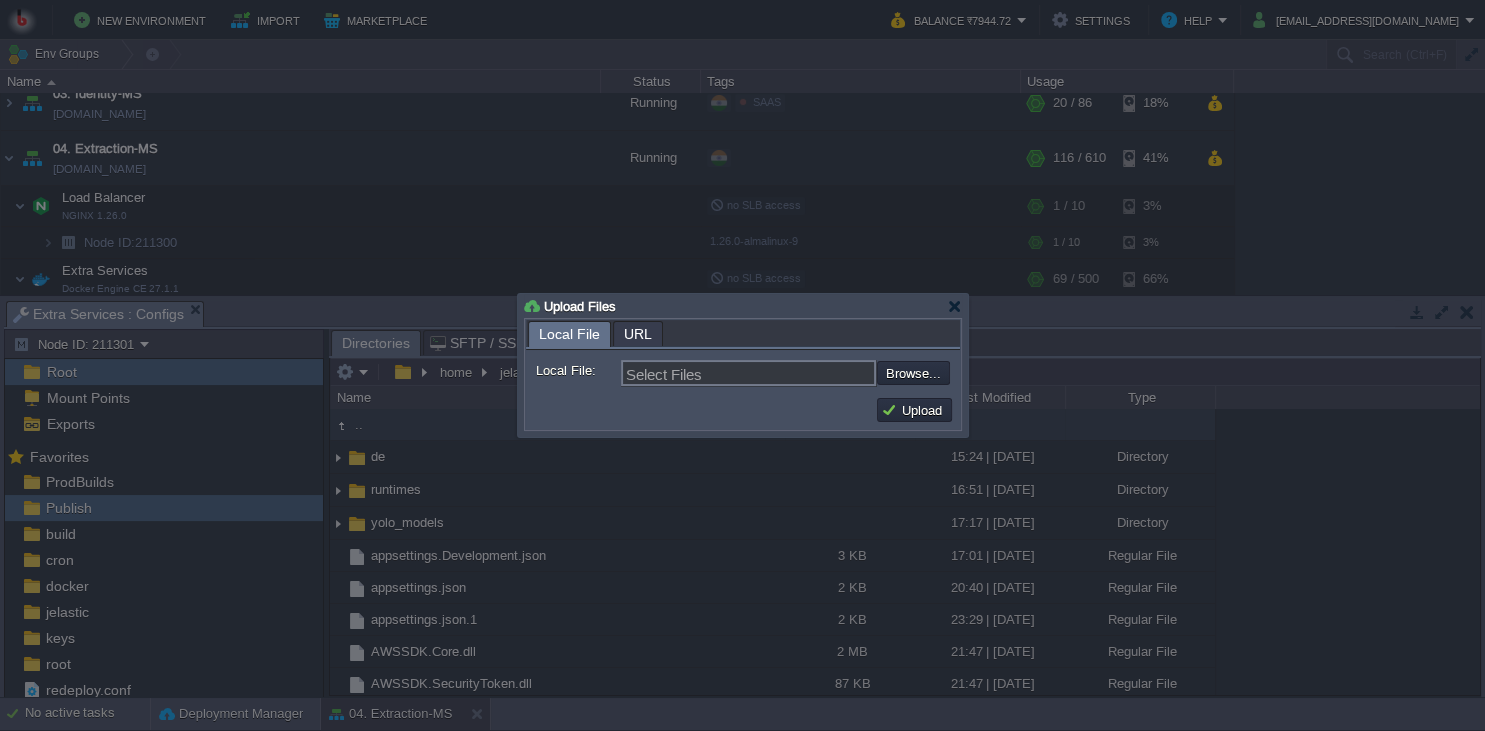 type on "C:\fakepath\MathpixMSApp.dll" 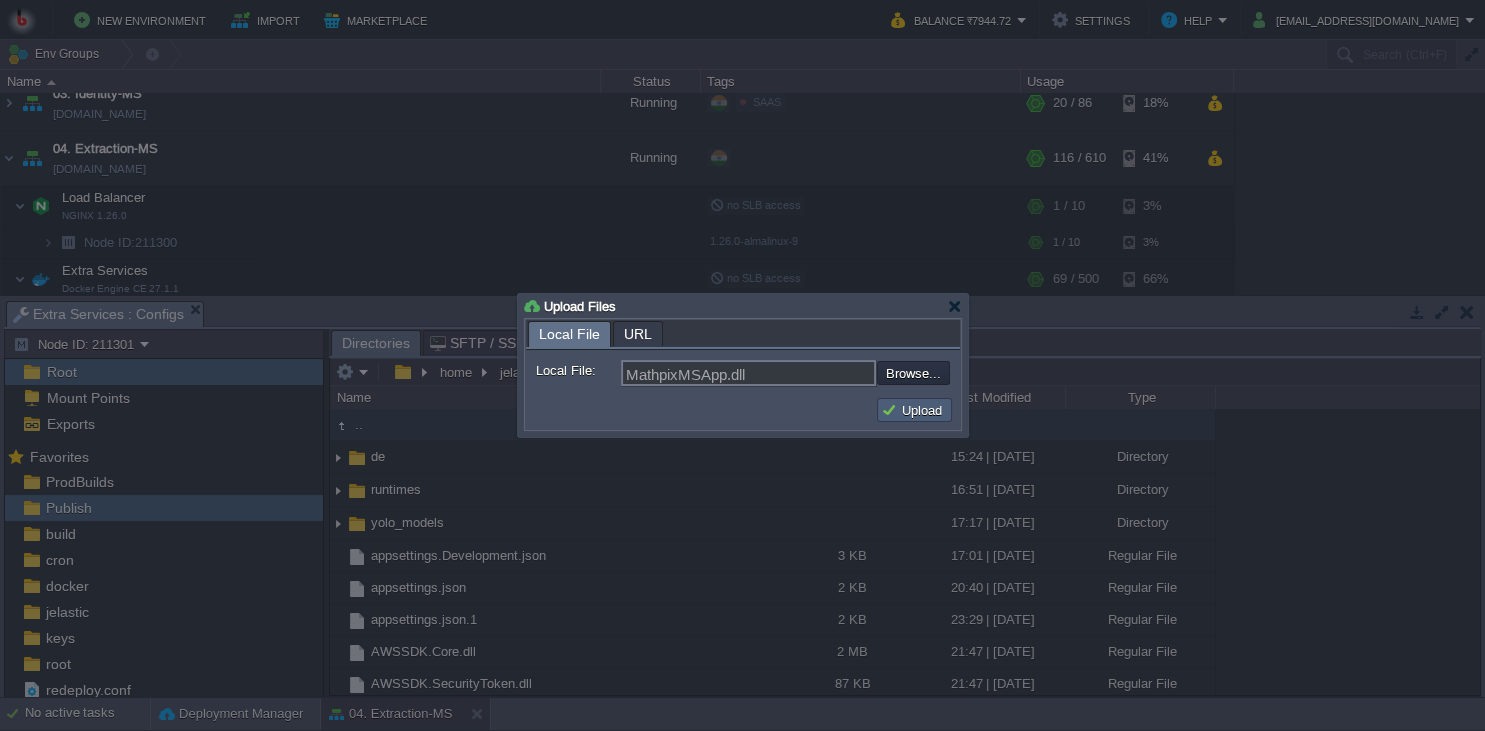 click on "Upload" at bounding box center (914, 410) 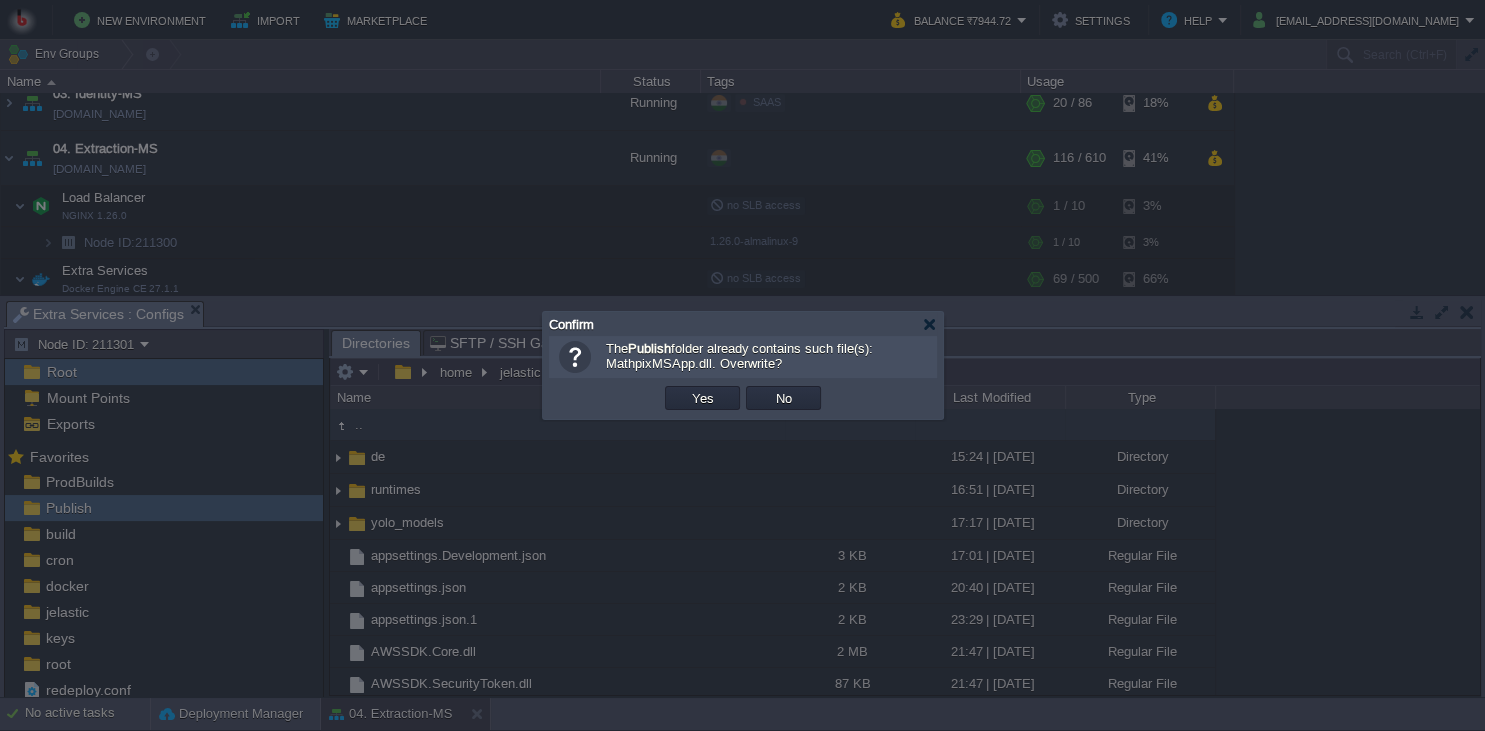 click on "Yes" at bounding box center [702, 398] 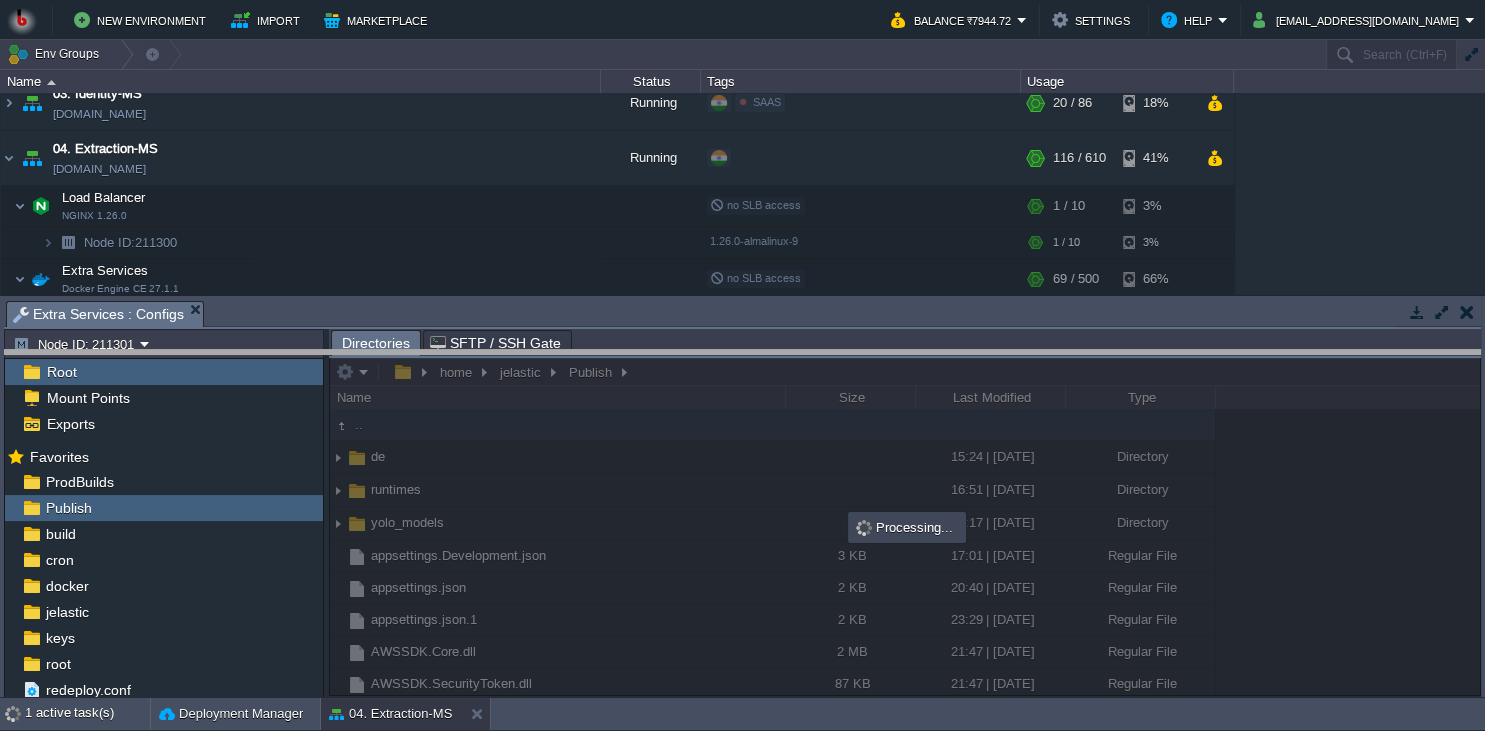 drag, startPoint x: 771, startPoint y: 321, endPoint x: 762, endPoint y: 371, distance: 50.803543 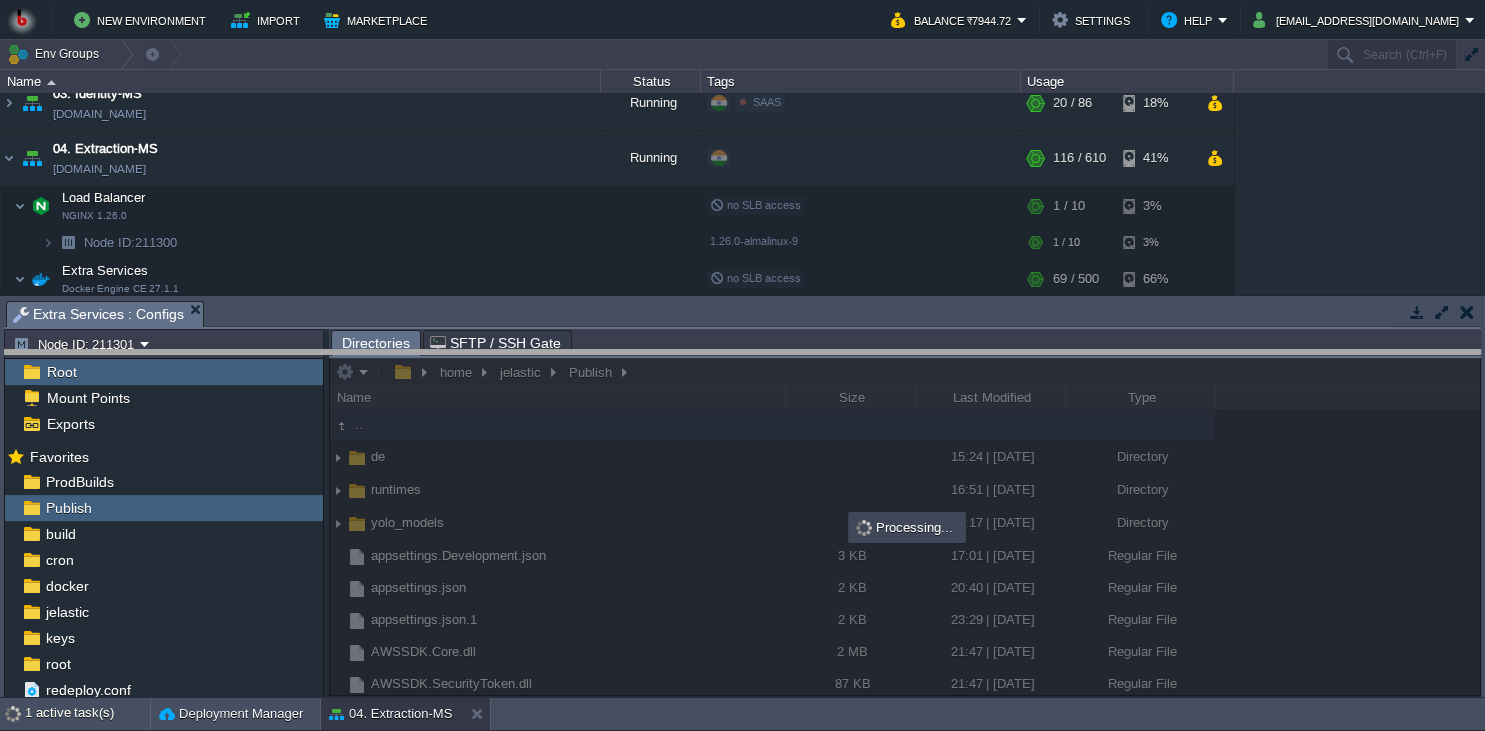 click on "New Environment Import Marketplace Bonus ₹0.00 Upgrade Account Balance ₹7944.72 Settings Help [EMAIL_ADDRESS][DOMAIN_NAME]       Env Groups                     Search (Ctrl+F)         auto-gen Name Status Tags Usage 00. [PERSON_NAME] DevOps Server [DOMAIN_NAME] Stopped                                 + Add to Env Group                                                                                                                                                            RAM                 0%                                         CPU                 0%                             0 / 32                    1%       01. QuestionBank-Microservice [DOMAIN_NAME] Running                                                                                                                                 SAAS                           Edit                                                                                                                        RAM 1%" at bounding box center [742, 365] 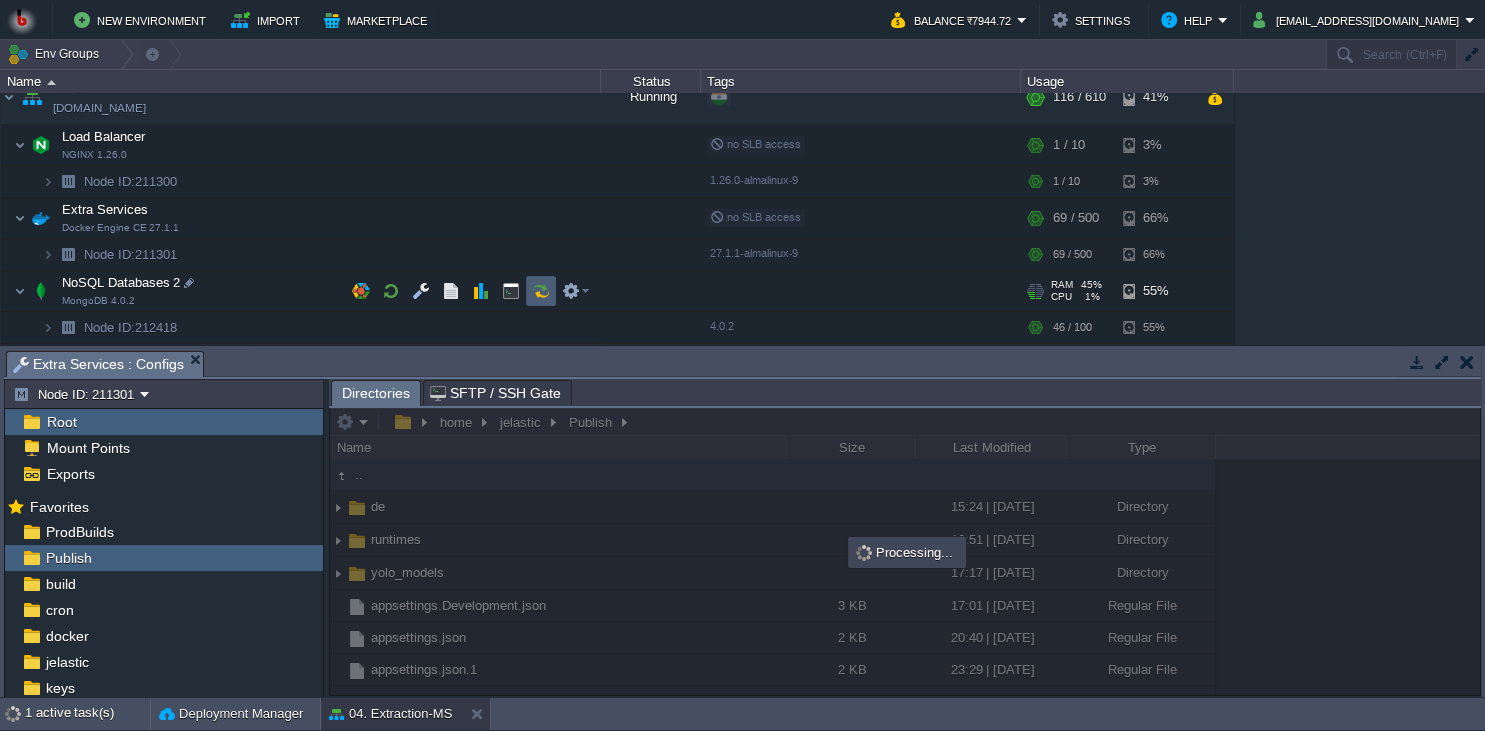 scroll, scrollTop: 274, scrollLeft: 0, axis: vertical 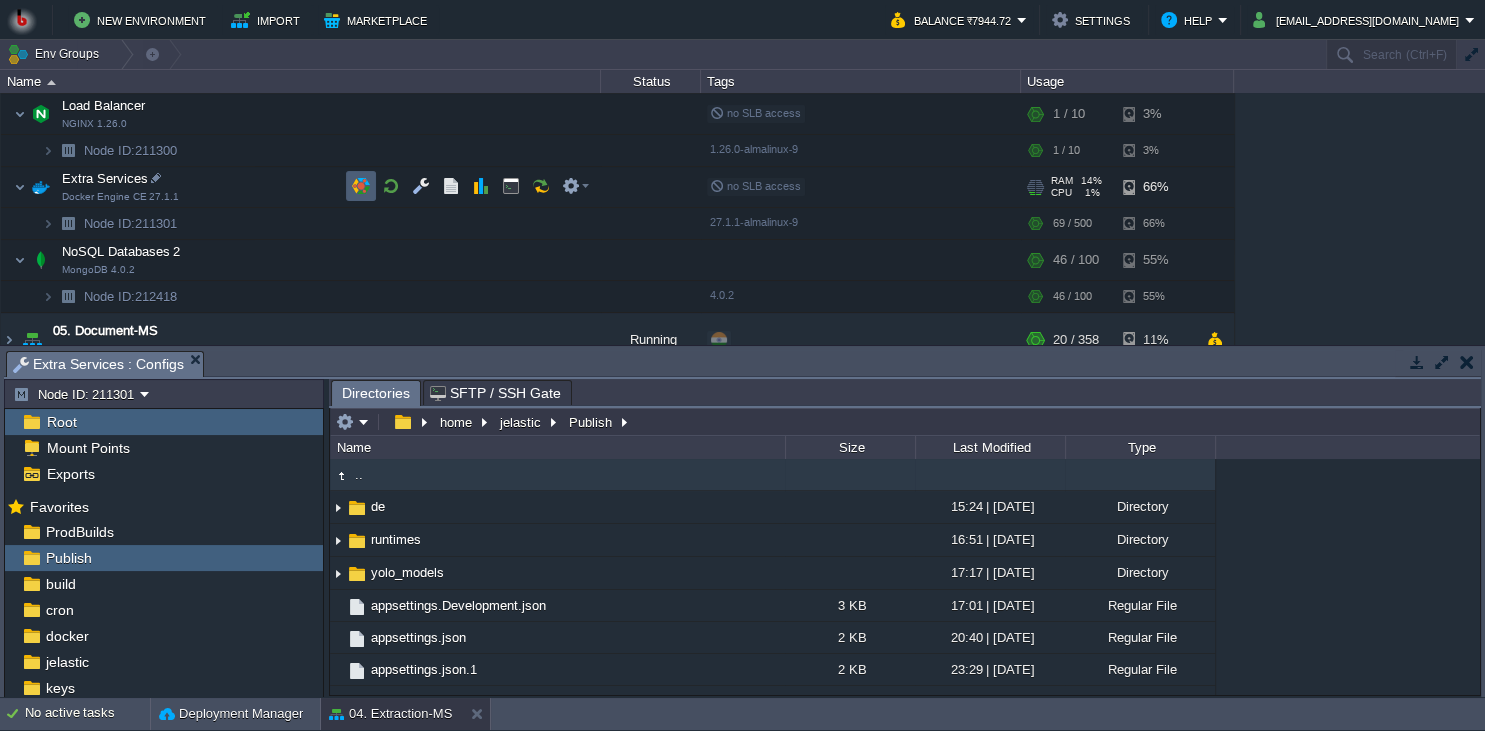click at bounding box center (391, 186) 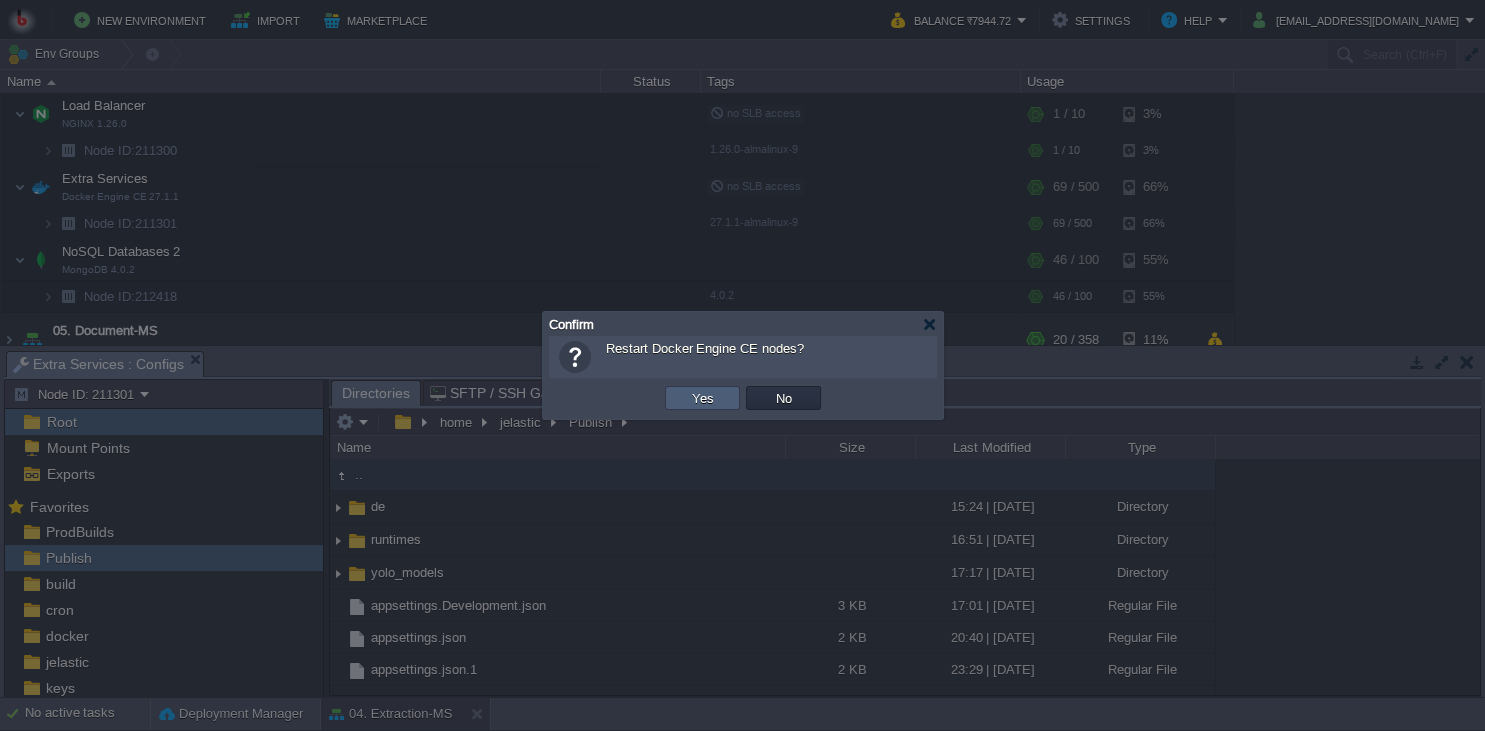 click on "Yes" at bounding box center [702, 398] 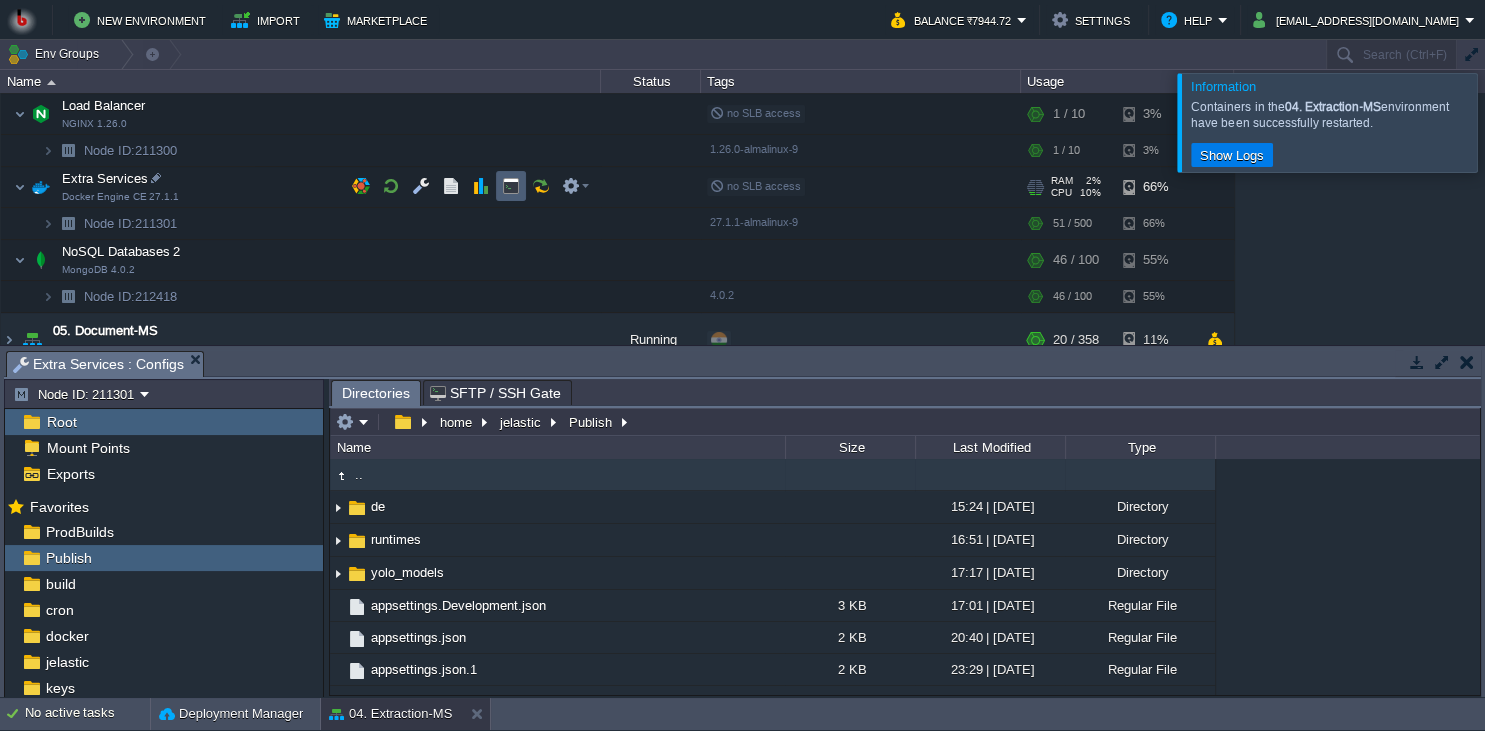 click at bounding box center (511, 186) 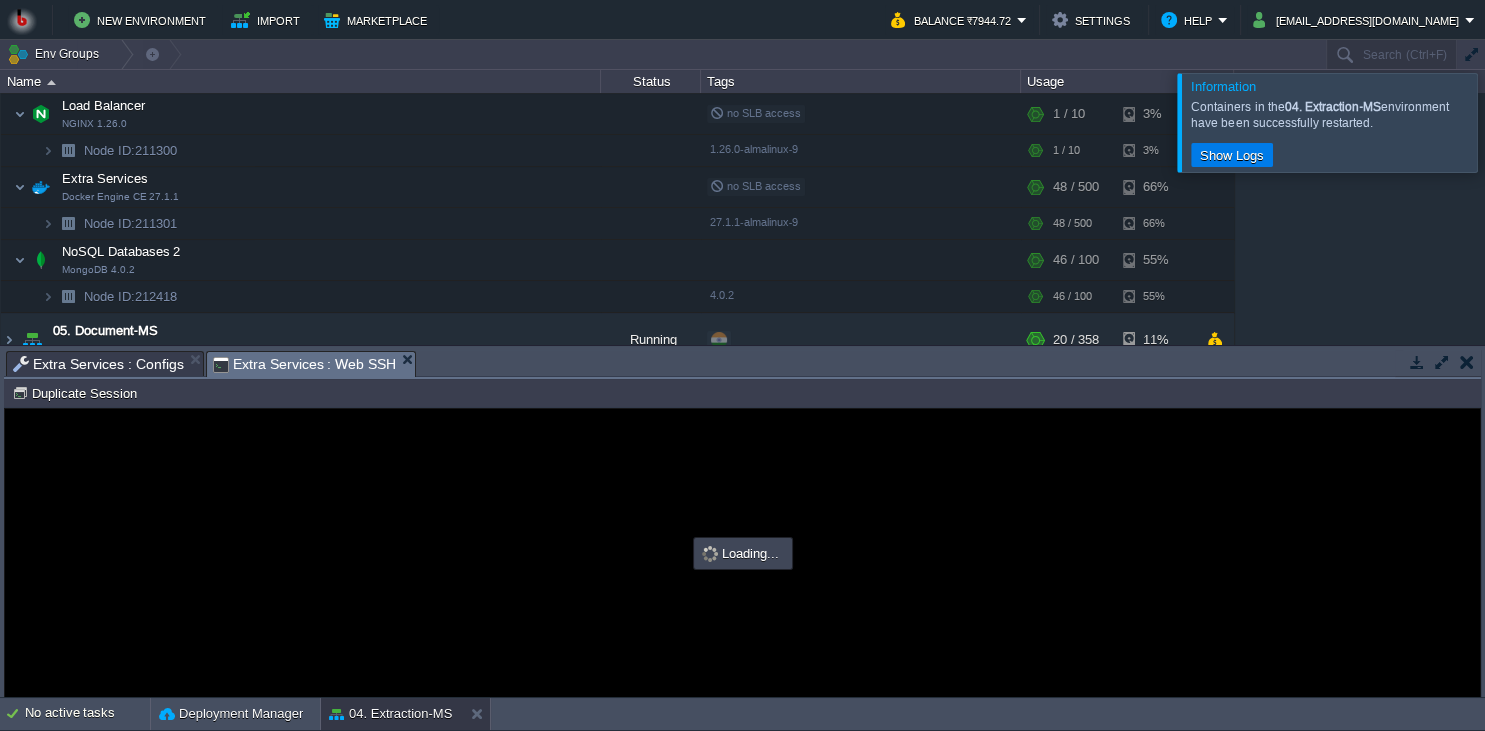 scroll, scrollTop: 0, scrollLeft: 0, axis: both 